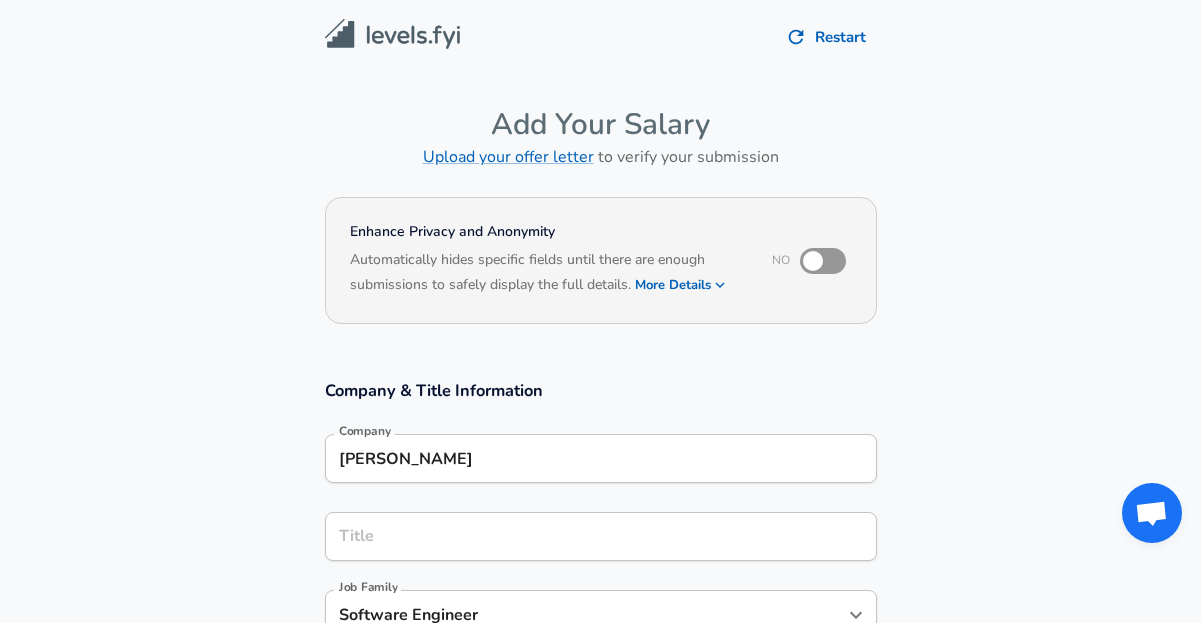 scroll, scrollTop: 0, scrollLeft: 0, axis: both 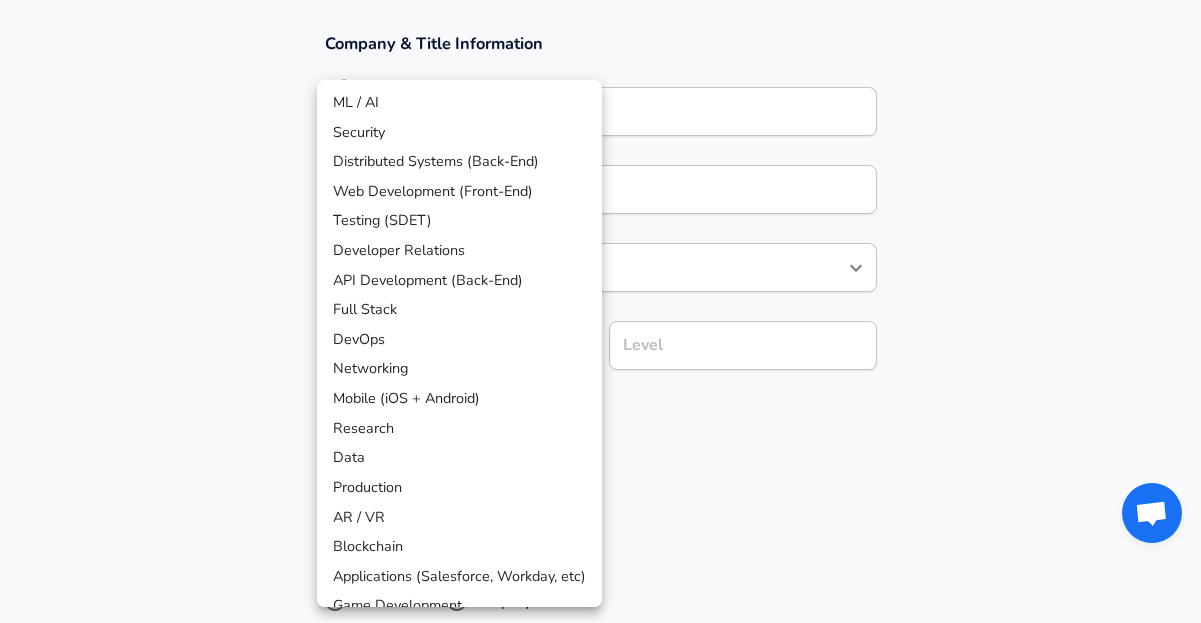 click on "Restart Add Your Salary Upload your offer letter   to verify your submission Enhance Privacy and Anonymity No Automatically hides specific fields until there are enough submissions to safely display the full details.   More Details Based on your submission and the data points that we have already collected, we will automatically hide and anonymize specific fields if there aren't enough data points to remain sufficiently anonymous. Company & Title Information Company [PERSON_NAME] Company Title Title Job Family Software Engineer Job Family   Select a Specialization that best fits your role. If you can't find one, select 'Other' to enter a custom specialization Select Specialization ​ Select Specialization Level Level Work Experience and Location These compensation details are from the perspective of a: New Offer Employee Submit Salary By continuing, you are agreeing to [DOMAIN_NAME][PERSON_NAME]'s   Terms of Use   and   Privacy Policy . Helping People Build Better Careers © [DATE] -  [DATE]
Submission Results Done Yes ML / AI" at bounding box center [600, -36] 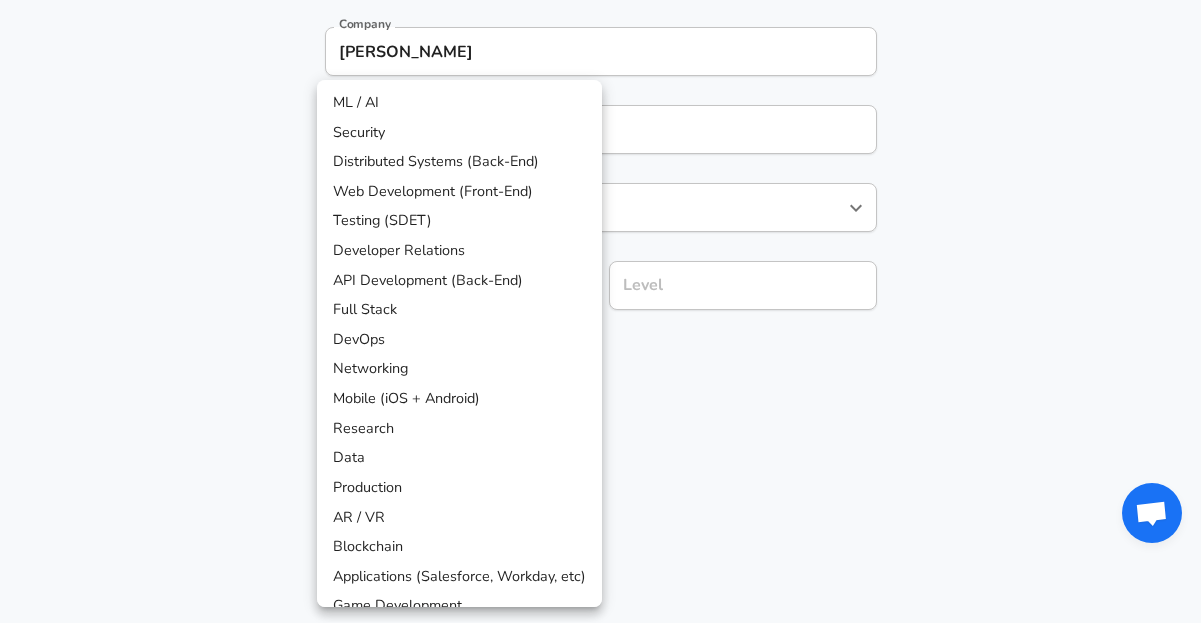 click at bounding box center (600, 311) 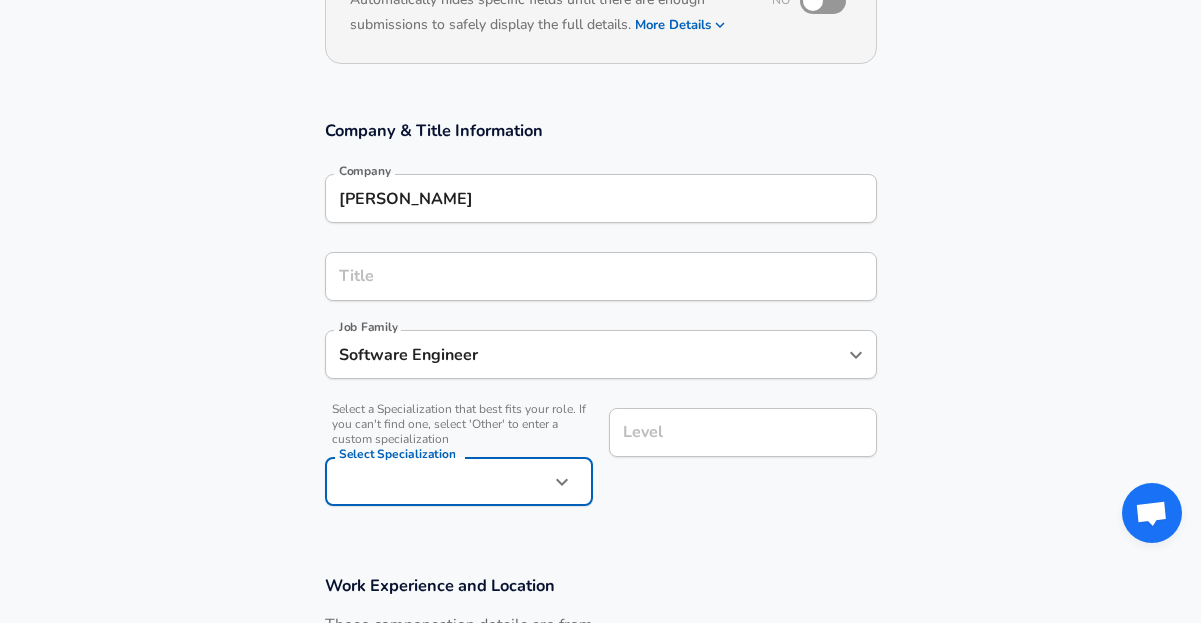 click on "Level Level" at bounding box center [743, 435] 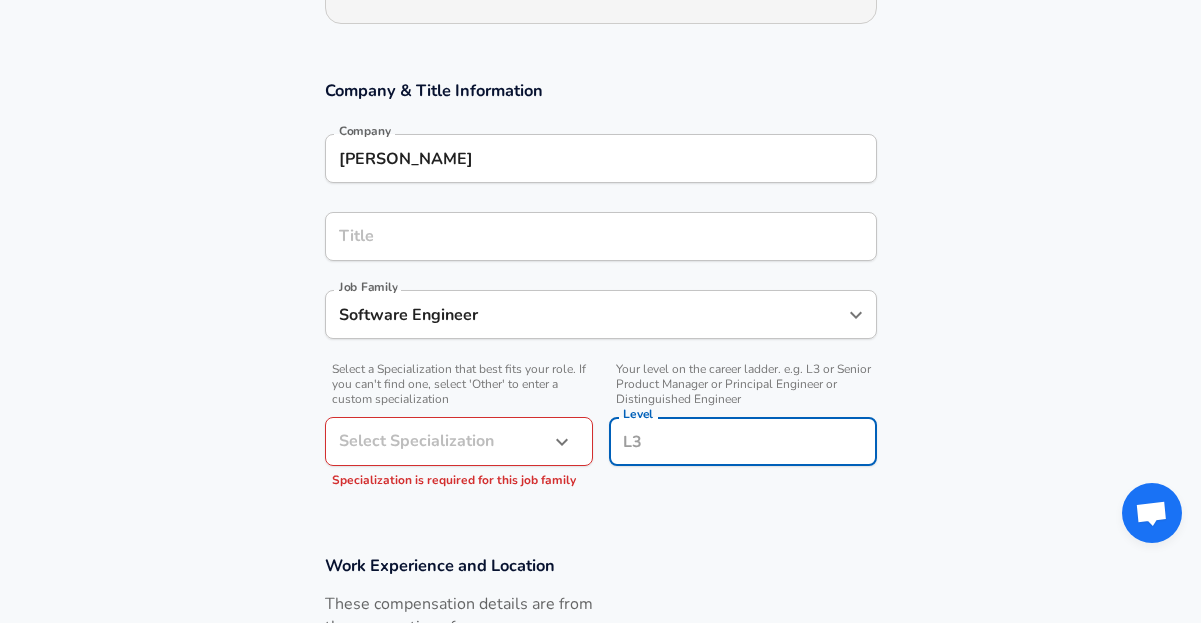 type on "I" 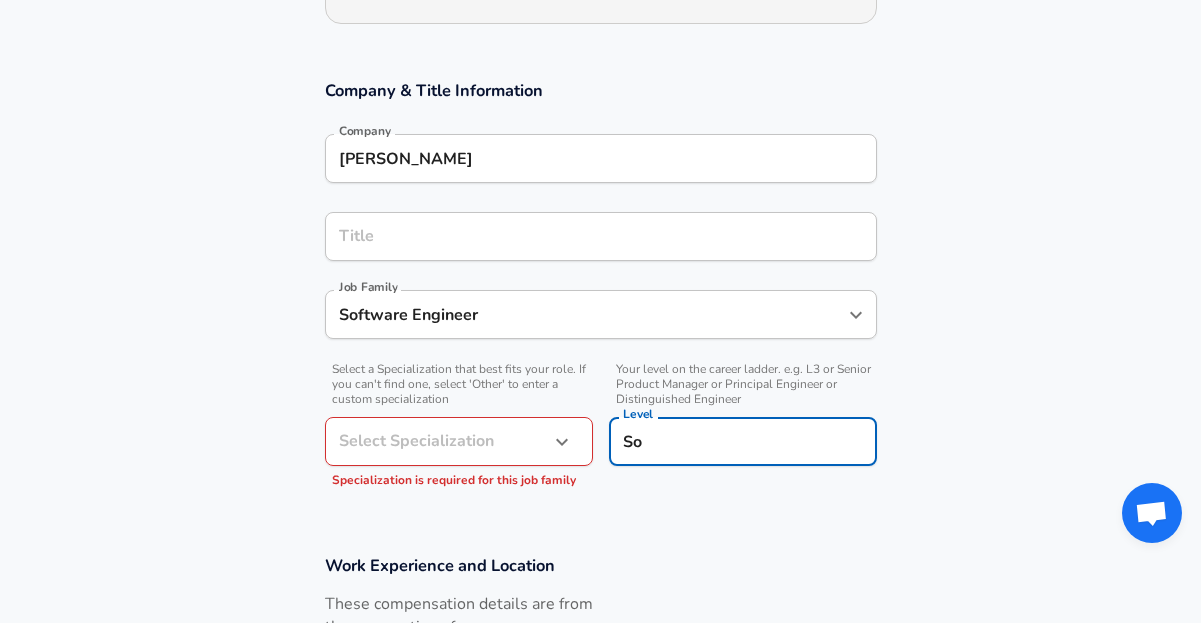 type on "S" 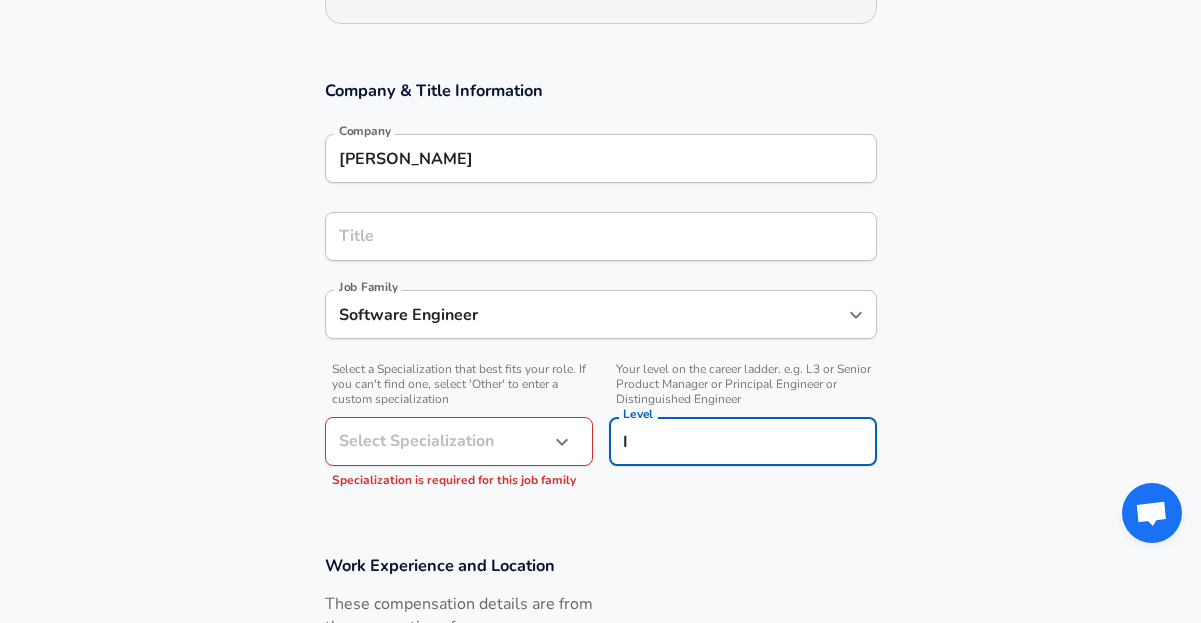 type on "I" 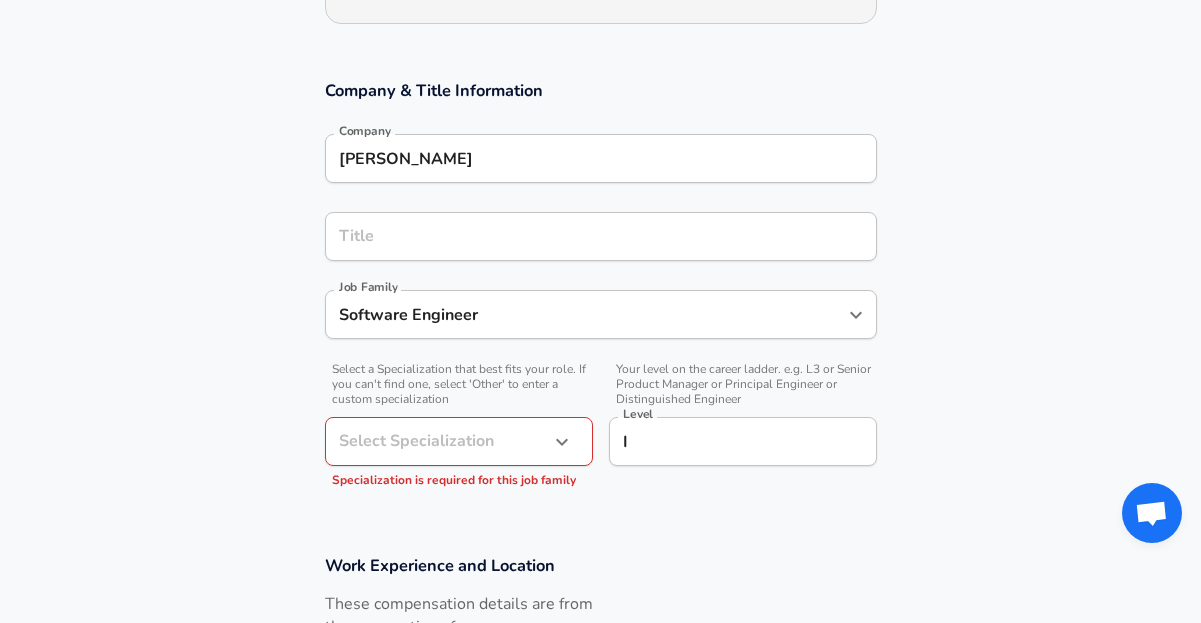 click on "Restart Add Your Salary Upload your offer letter   to verify your submission Enhance Privacy and Anonymity No Automatically hides specific fields until there are enough submissions to safely display the full details.   More Details Based on your submission and the data points that we have already collected, we will automatically hide and anonymize specific fields if there aren't enough data points to remain sufficiently anonymous. Company & Title Information Company [PERSON_NAME] Company Title Title Job Family Software Engineer Job Family   Select a Specialization that best fits your role. If you can't find one, select 'Other' to enter a custom specialization Select Specialization ​ Select Specialization Specialization is required for this job family   Your level on the career ladder. e.g. L3 or Senior Product Manager or Principal Engineer or Distinguished Engineer Level I Level Work Experience and Location These compensation details are from the perspective of a: New Offer Employee Submit Salary   Terms of Use" at bounding box center (600, 11) 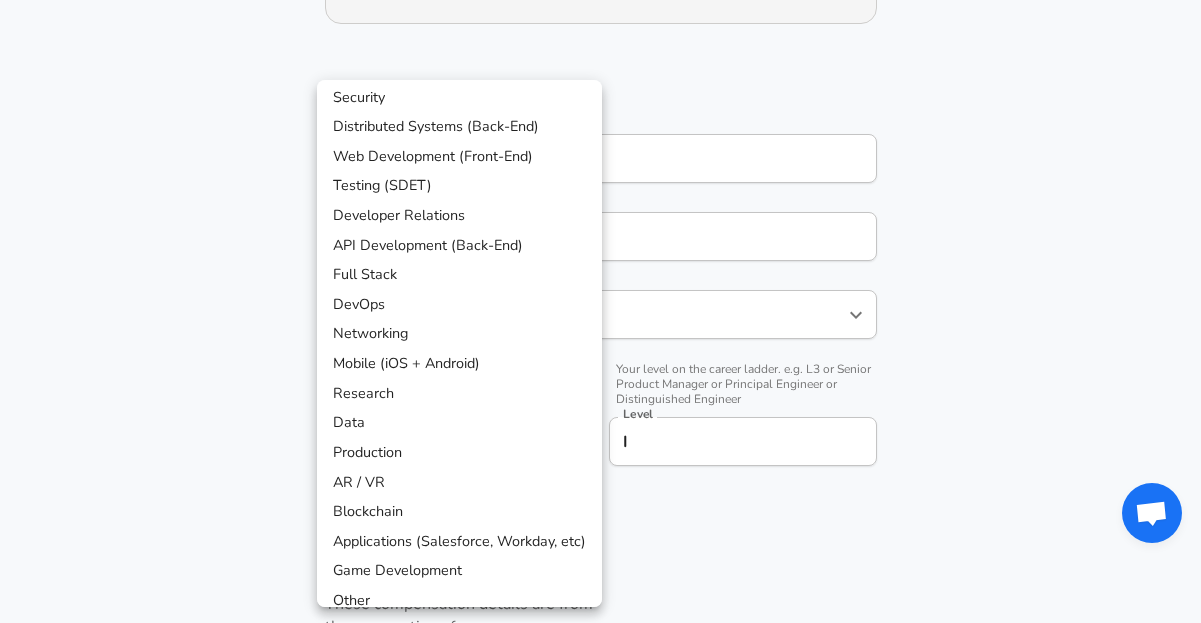 scroll, scrollTop: 33, scrollLeft: 0, axis: vertical 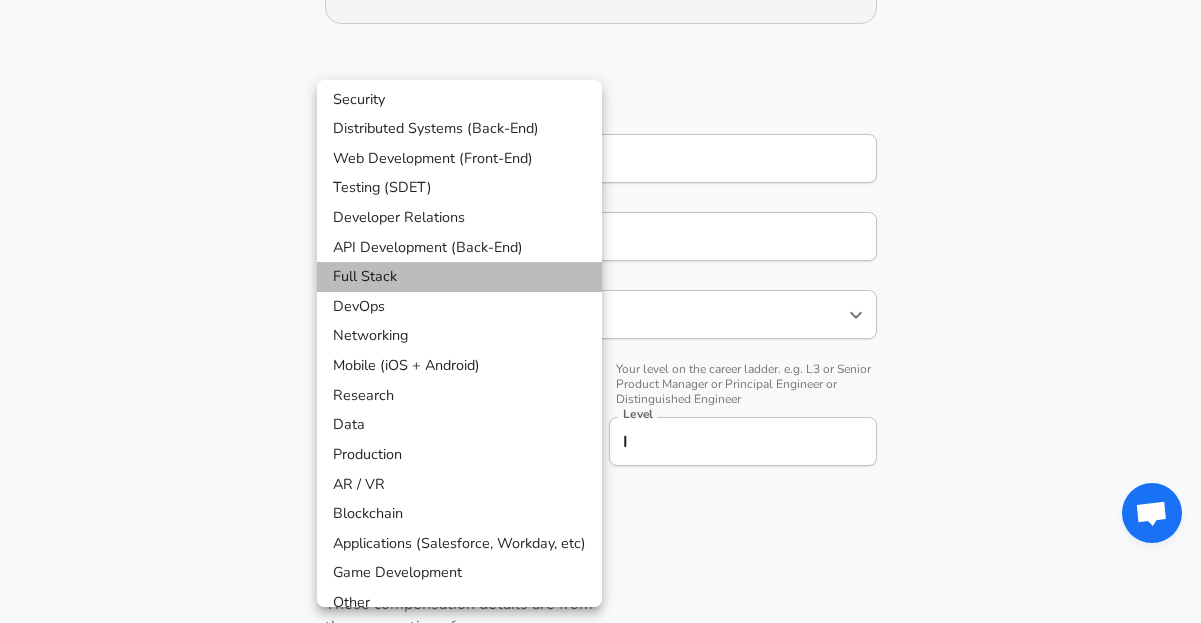click on "Full Stack" at bounding box center (459, 277) 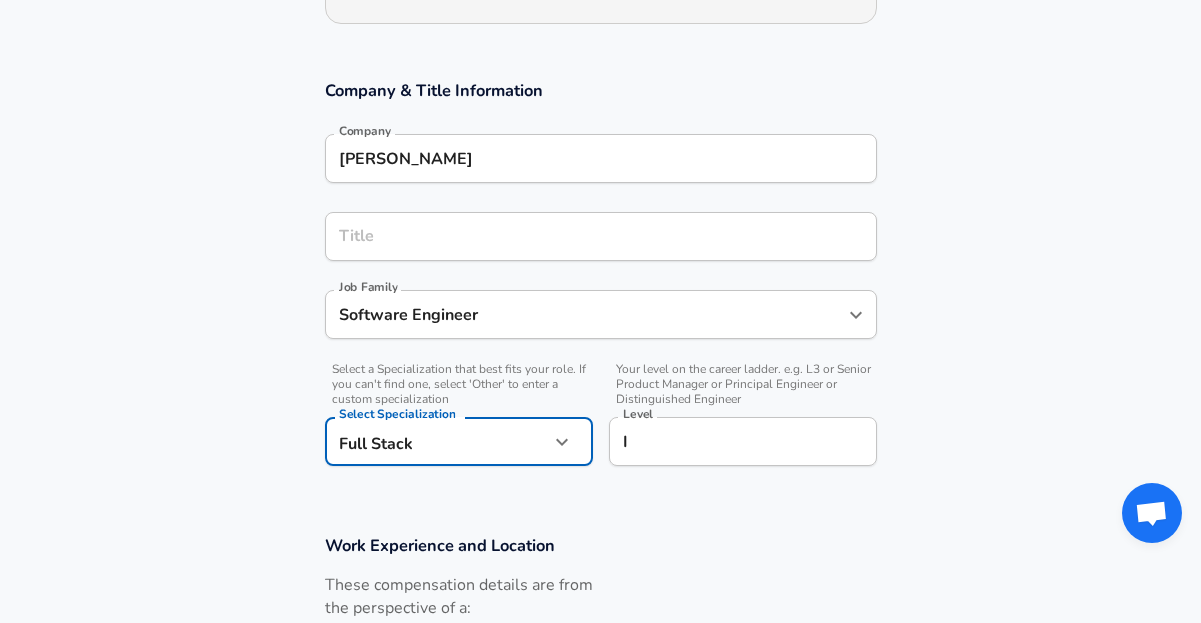 click on "Software Engineer" at bounding box center [586, 314] 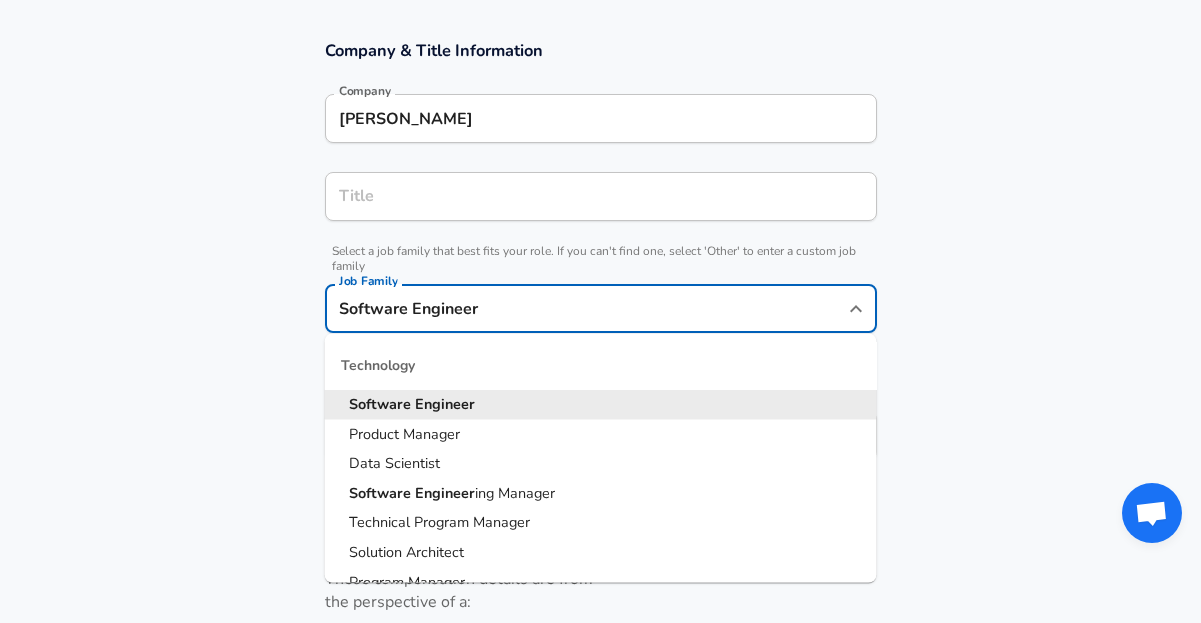 click on "Software Engineer" at bounding box center [586, 308] 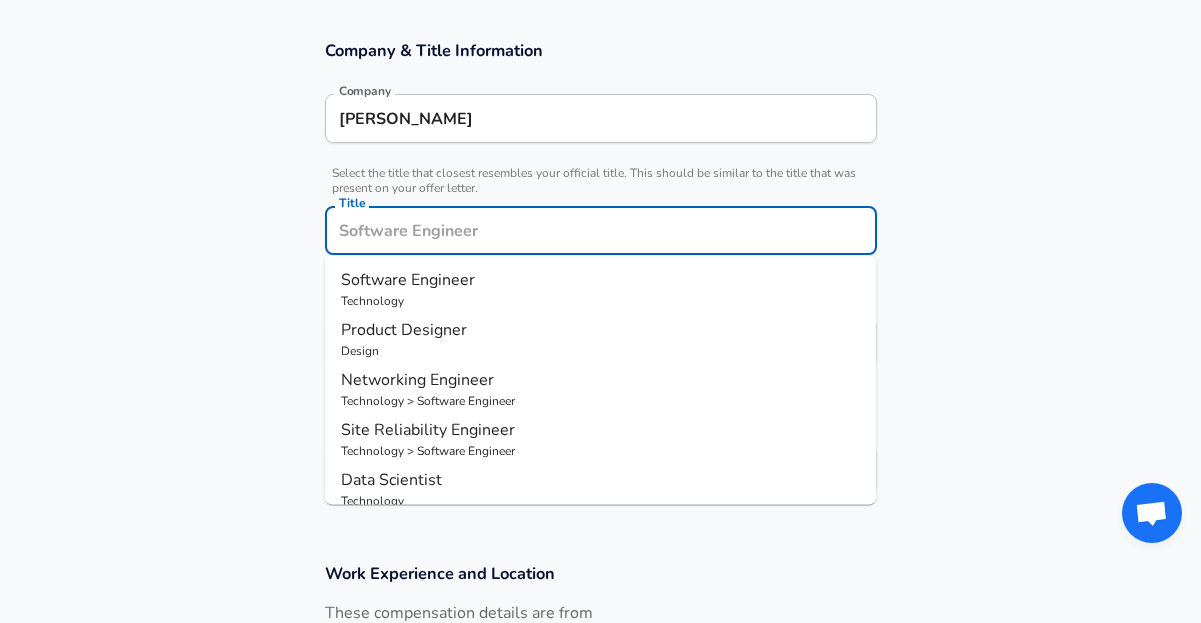 scroll, scrollTop: 0, scrollLeft: 0, axis: both 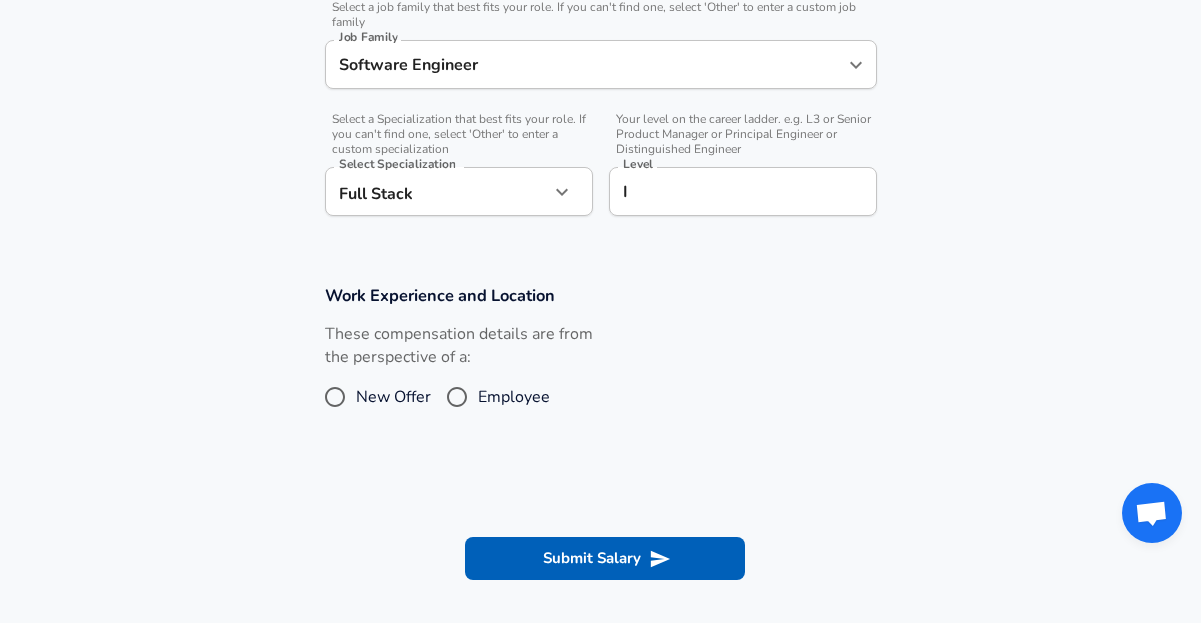 click on "Employee" at bounding box center (514, 397) 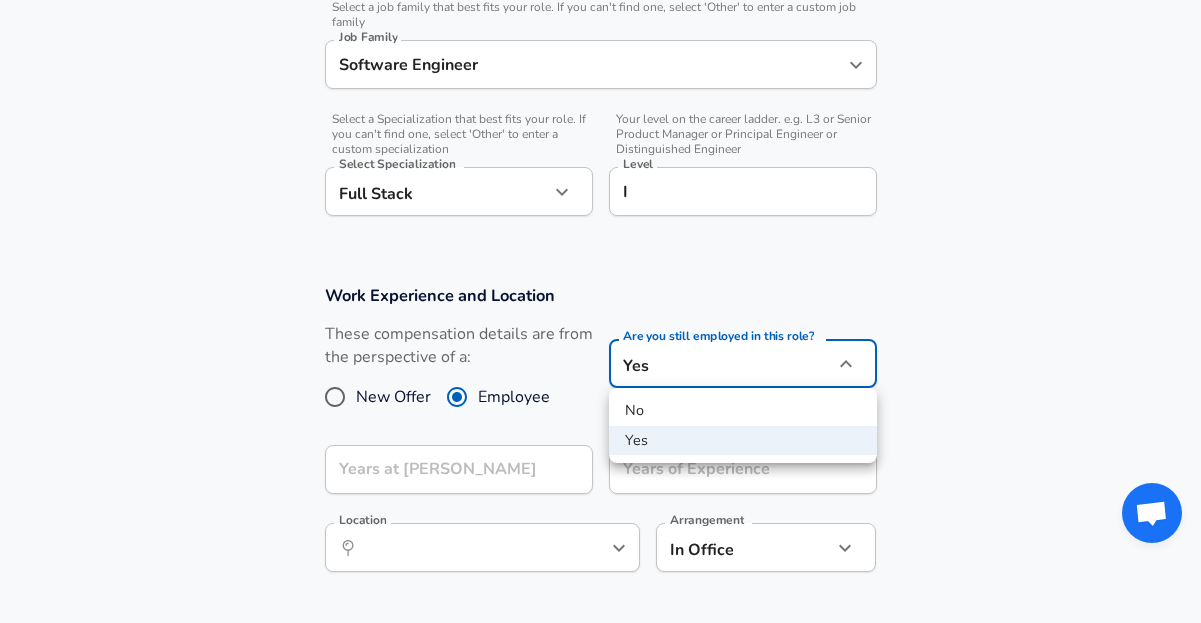 click on "Restart Add Your Salary Upload your offer letter   to verify your submission Enhance Privacy and Anonymity No Automatically hides specific fields until there are enough submissions to safely display the full details.   More Details Based on your submission and the data points that we have already collected, we will automatically hide and anonymize specific fields if there aren't enough data points to remain sufficiently anonymous. Company & Title Information Company [PERSON_NAME] Company   Select the title that closest resembles your official title. This should be similar to the title that was present on your offer letter. Title Title Title is required   Select a job family that best fits your role. If you can't find one, select 'Other' to enter a custom job family Job Family Software Engineer Job Family   Select a Specialization that best fits your role. If you can't find one, select 'Other' to enter a custom specialization Select Specialization Full Stack Full Stack Select Specialization   Level I Level New Offer" at bounding box center (600, -327) 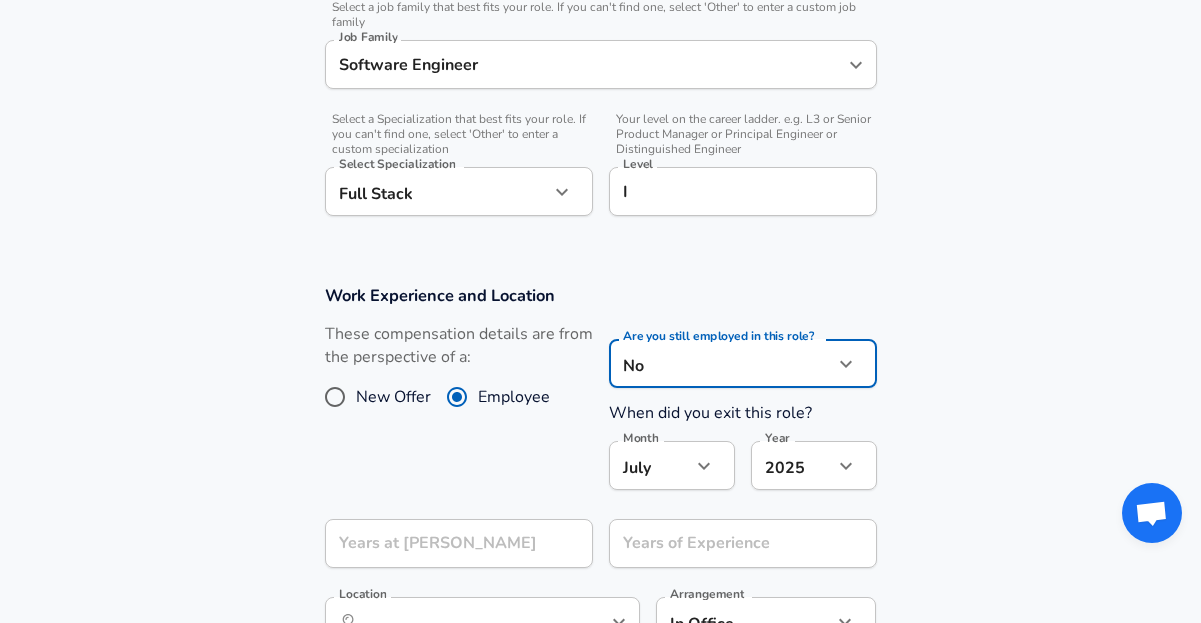 scroll, scrollTop: 719, scrollLeft: 0, axis: vertical 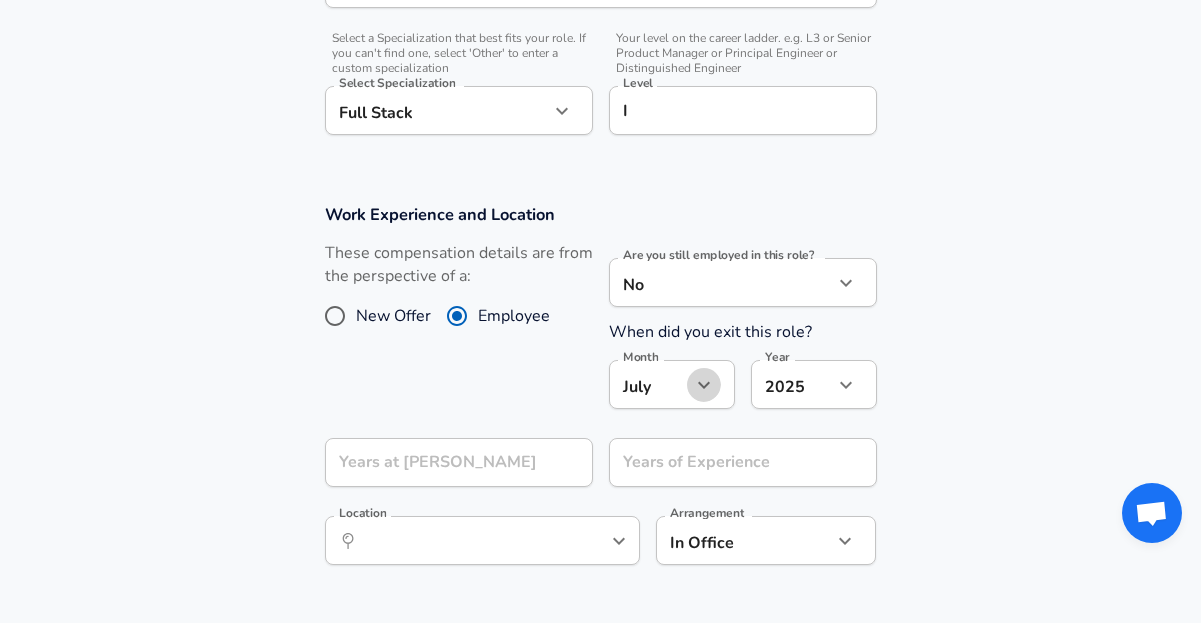 click 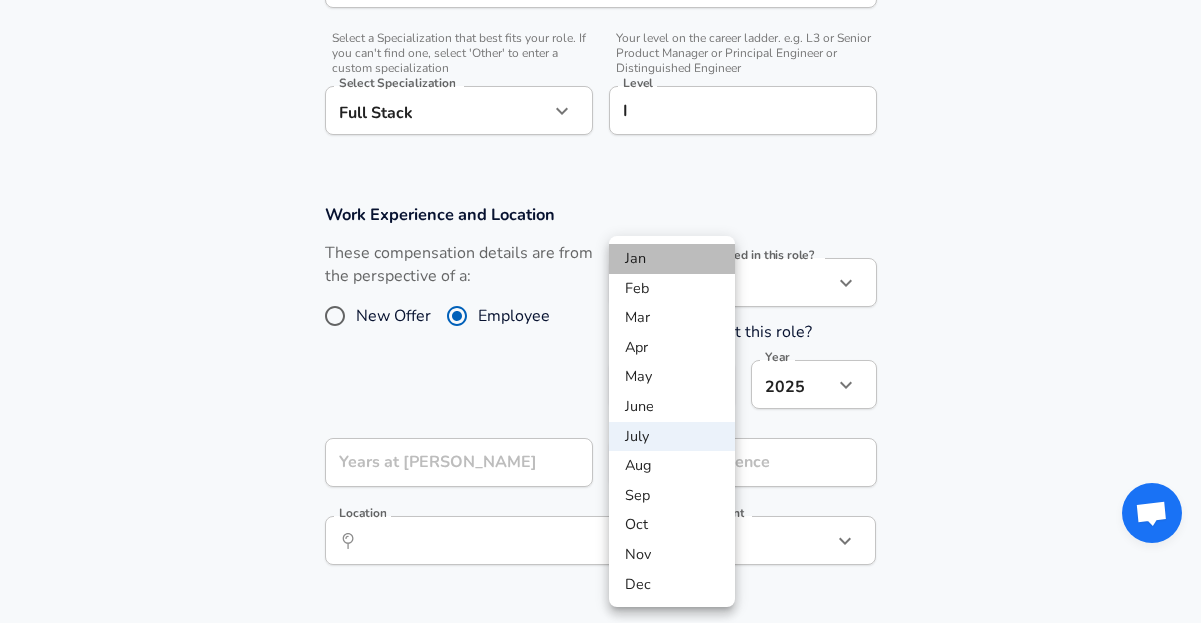 click on "Jan" at bounding box center (672, 259) 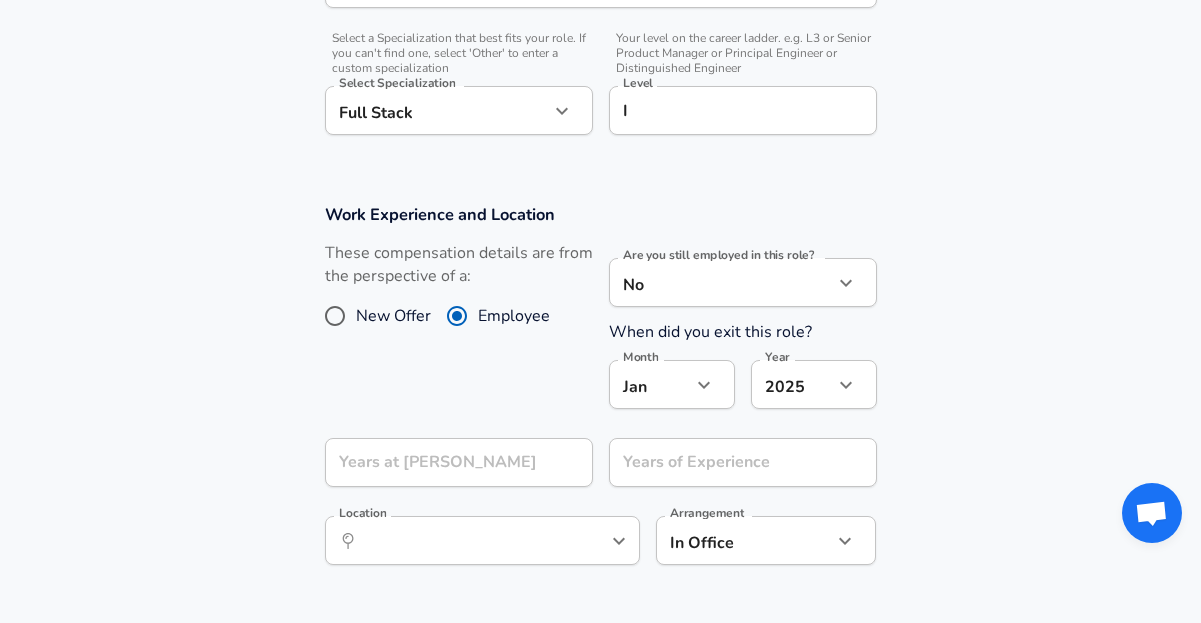 click on "Restart Add Your Salary Upload your offer letter   to verify your submission Enhance Privacy and Anonymity No Automatically hides specific fields until there are enough submissions to safely display the full details.   More Details Based on your submission and the data points that we have already collected, we will automatically hide and anonymize specific fields if there aren't enough data points to remain sufficiently anonymous. Company & Title Information Company [PERSON_NAME] Company   Select the title that closest resembles your official title. This should be similar to the title that was present on your offer letter. Title Title Title is required   Select a job family that best fits your role. If you can't find one, select 'Other' to enter a custom job family Job Family Software Engineer Job Family   Select a Specialization that best fits your role. If you can't find one, select 'Other' to enter a custom specialization Select Specialization Full Stack Full Stack Select Specialization   Level I Level New Offer" at bounding box center [600, -408] 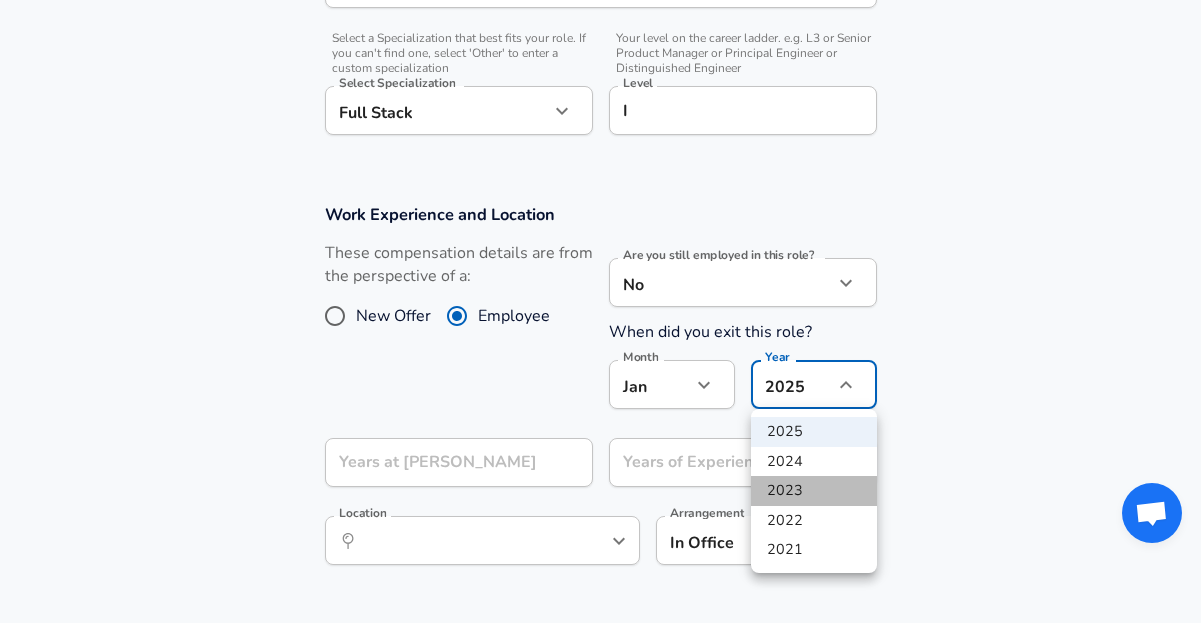 click on "2023" at bounding box center [814, 491] 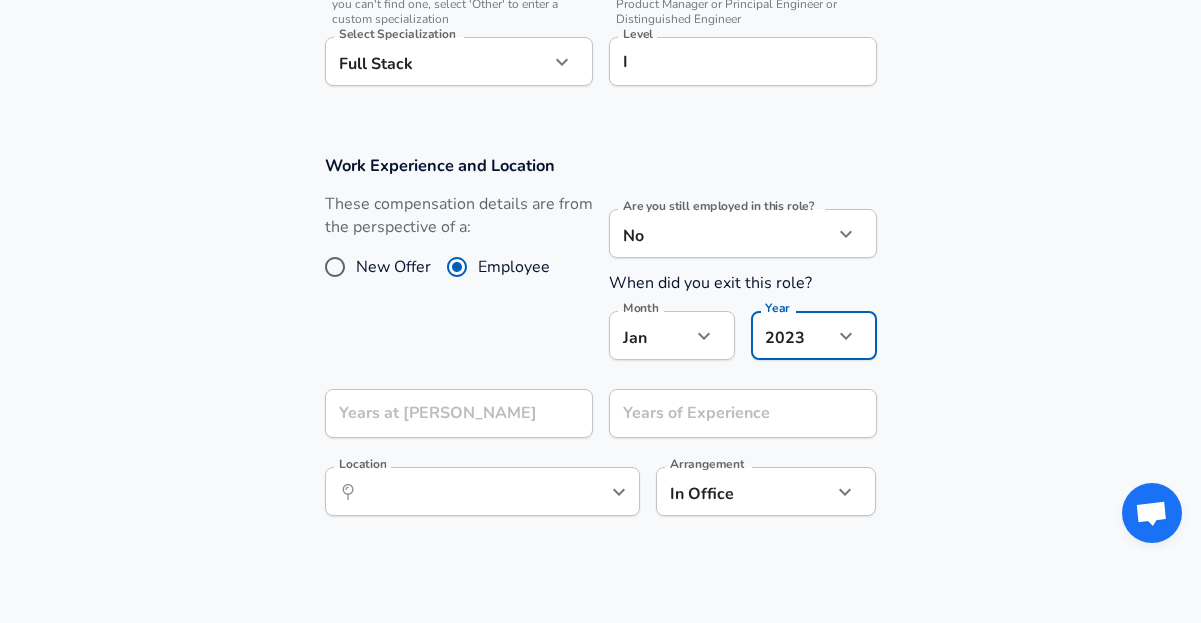 scroll, scrollTop: 771, scrollLeft: 0, axis: vertical 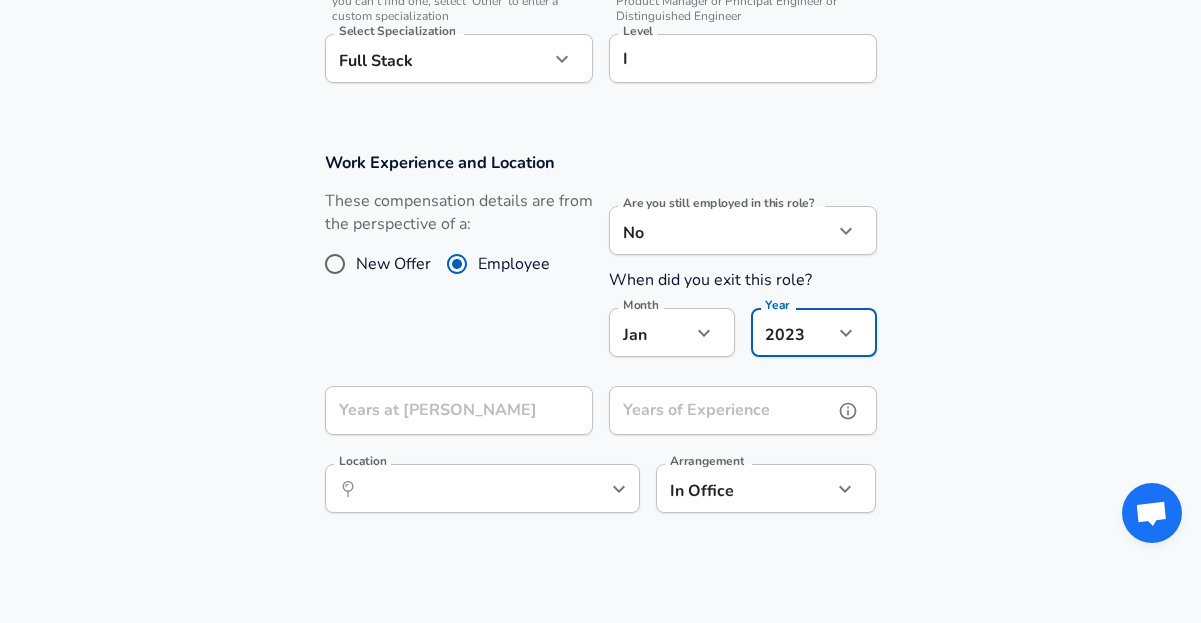 click on "Years of Experience Years of Experience" at bounding box center (743, 413) 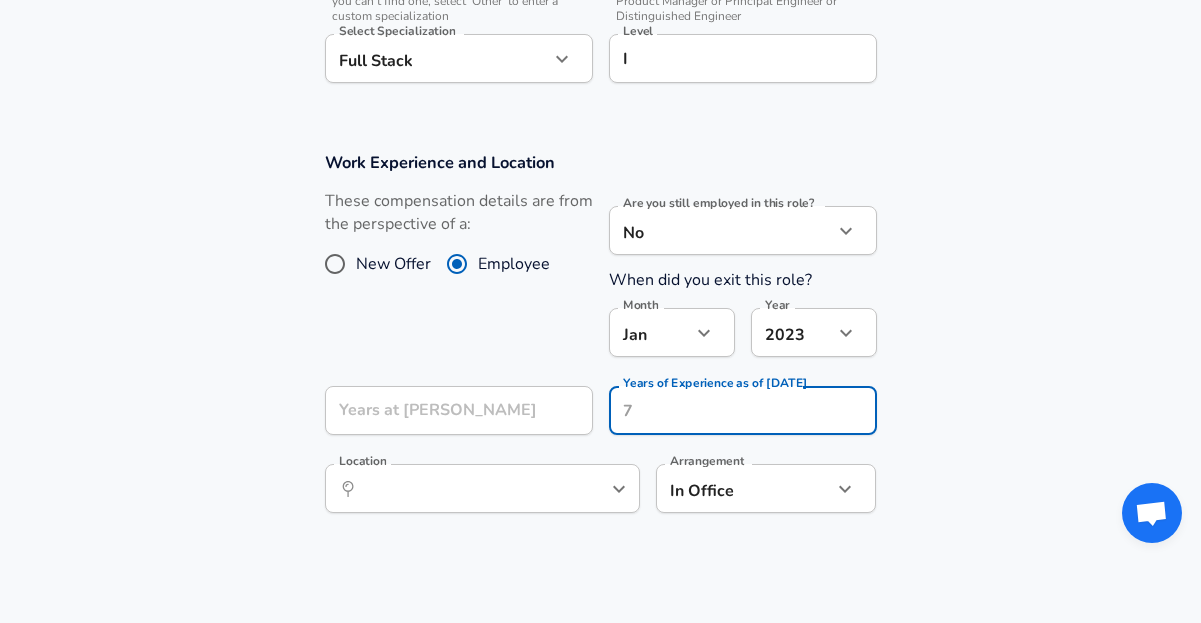 click on "Years at [PERSON_NAME]" at bounding box center (459, 410) 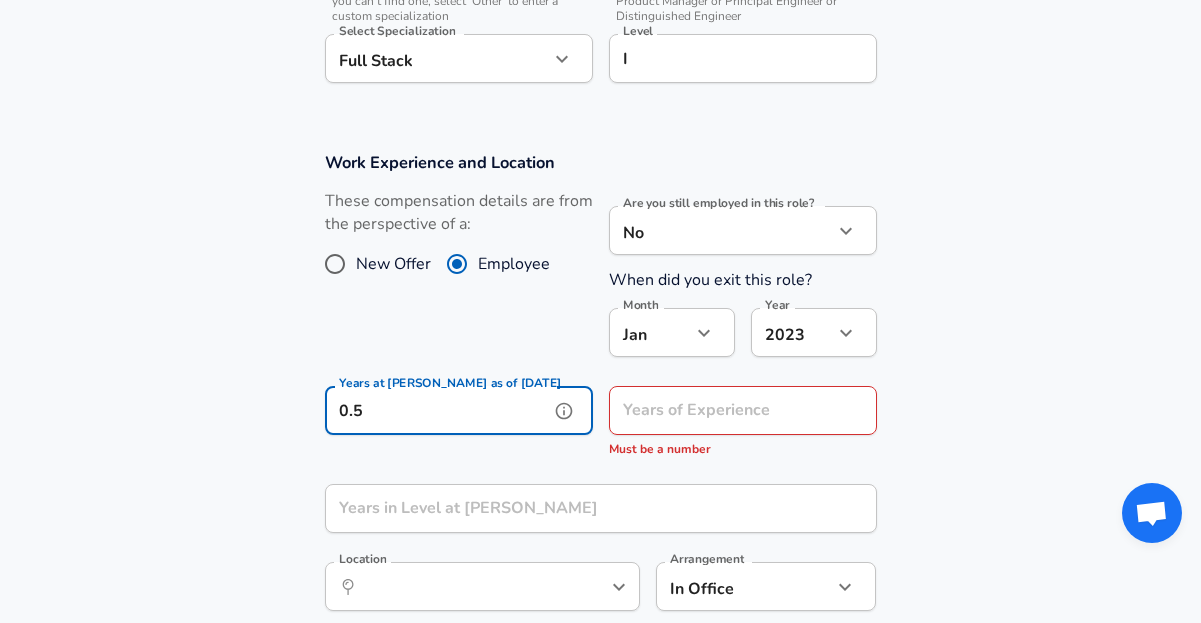 type on "0.5" 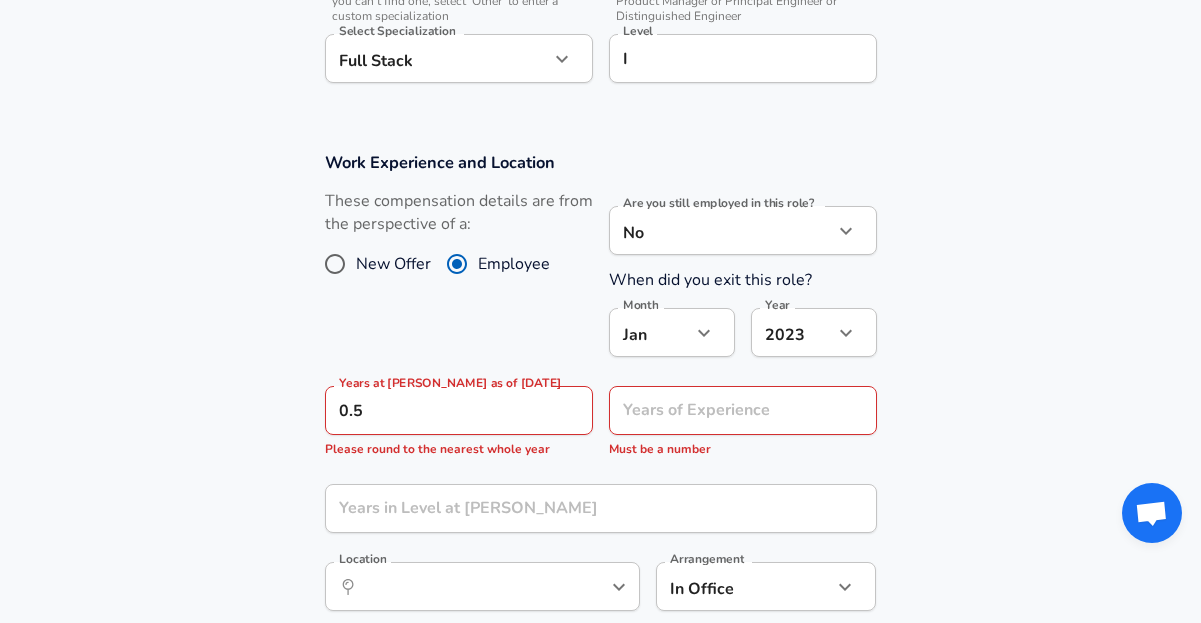 click on "Work Experience and Location These compensation details are from the perspective of a: New Offer Employee Are you still employed in this role? No no Are you still employed in this role? When did you exit this role? Month [DATE] Month Year [DATE] 2023 Year Years at [PERSON_NAME] as of [DATE] 0.5 Years at [PERSON_NAME] as of [DATE] Please round to the nearest whole year Years of Experience Years of Experience Must be a number Years in Level at [PERSON_NAME] Years in Level at [PERSON_NAME] Location ​ Location Arrangement In Office office Arrangement" at bounding box center (600, 392) 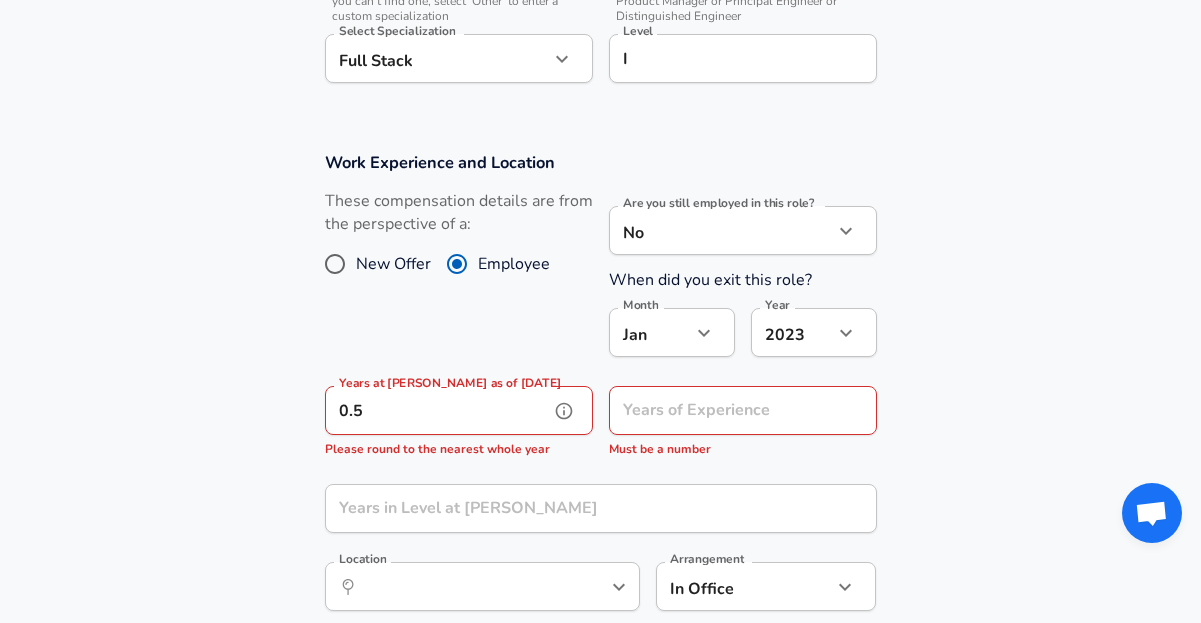 click on "0.5" at bounding box center (437, 410) 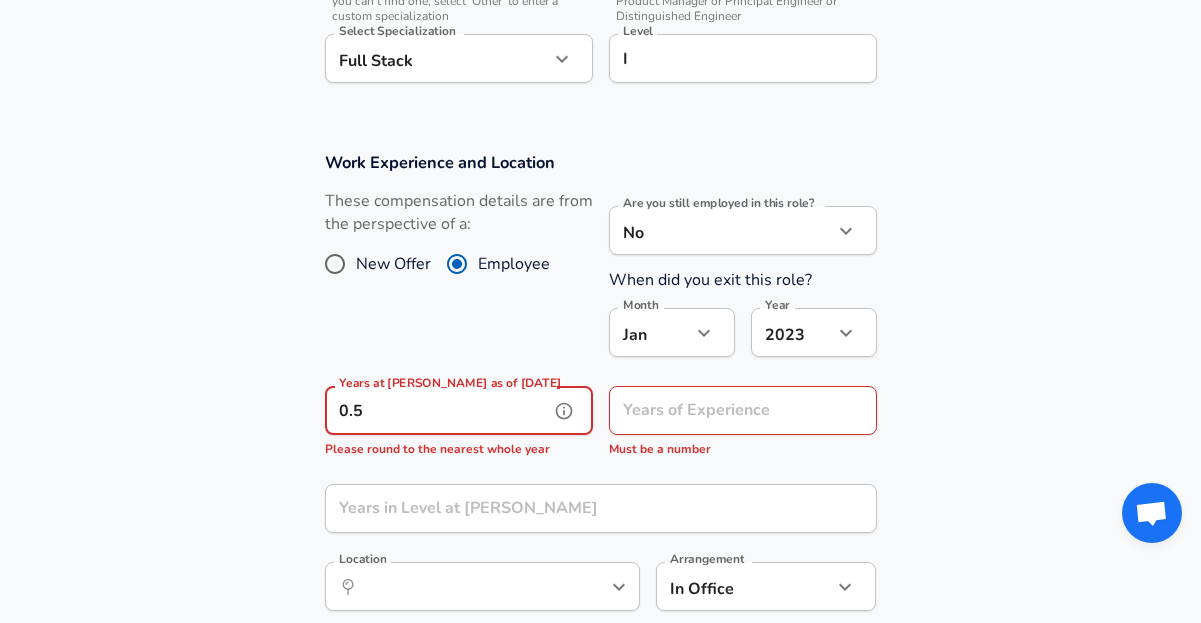 click on "0.5" at bounding box center [437, 410] 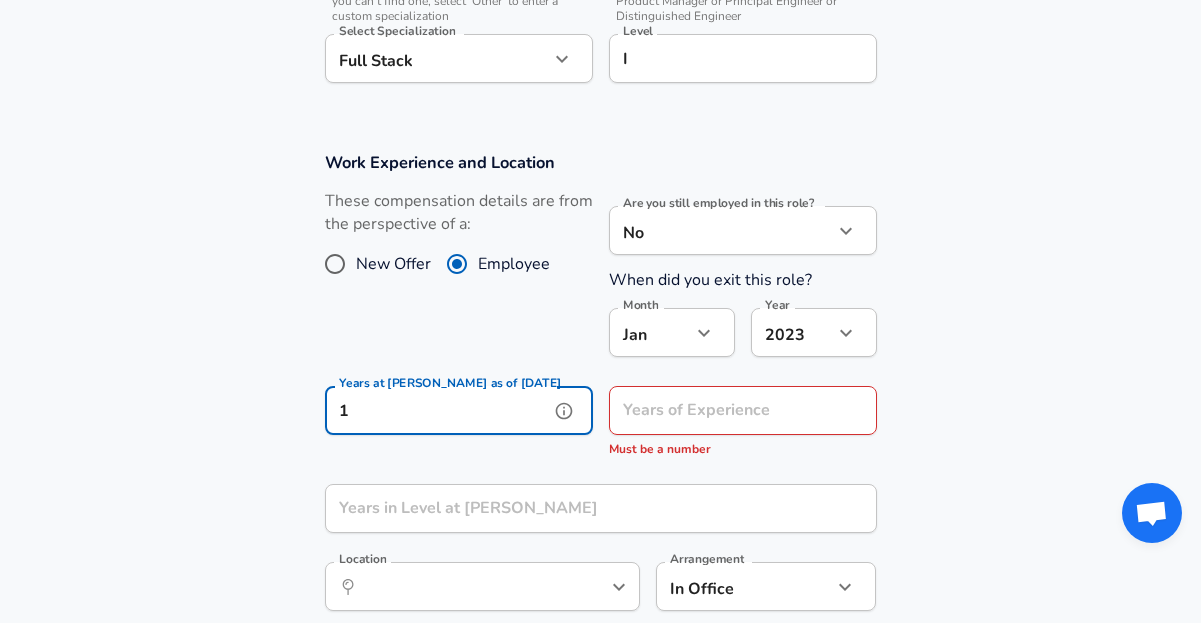 type on "1" 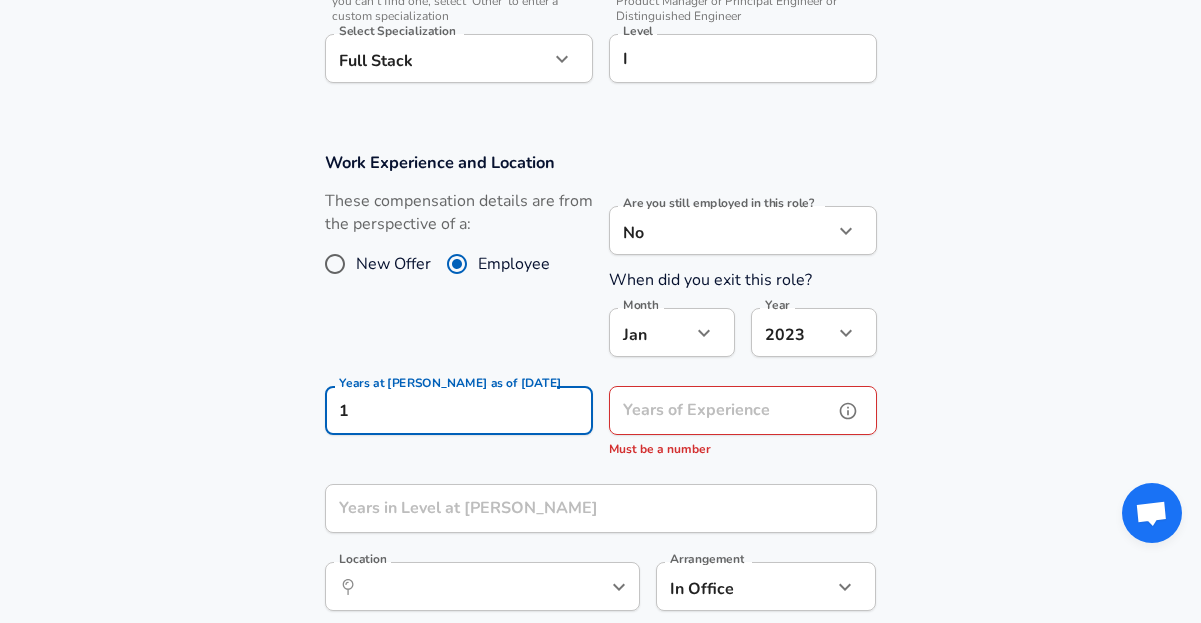 click on "Years of Experience" at bounding box center (721, 410) 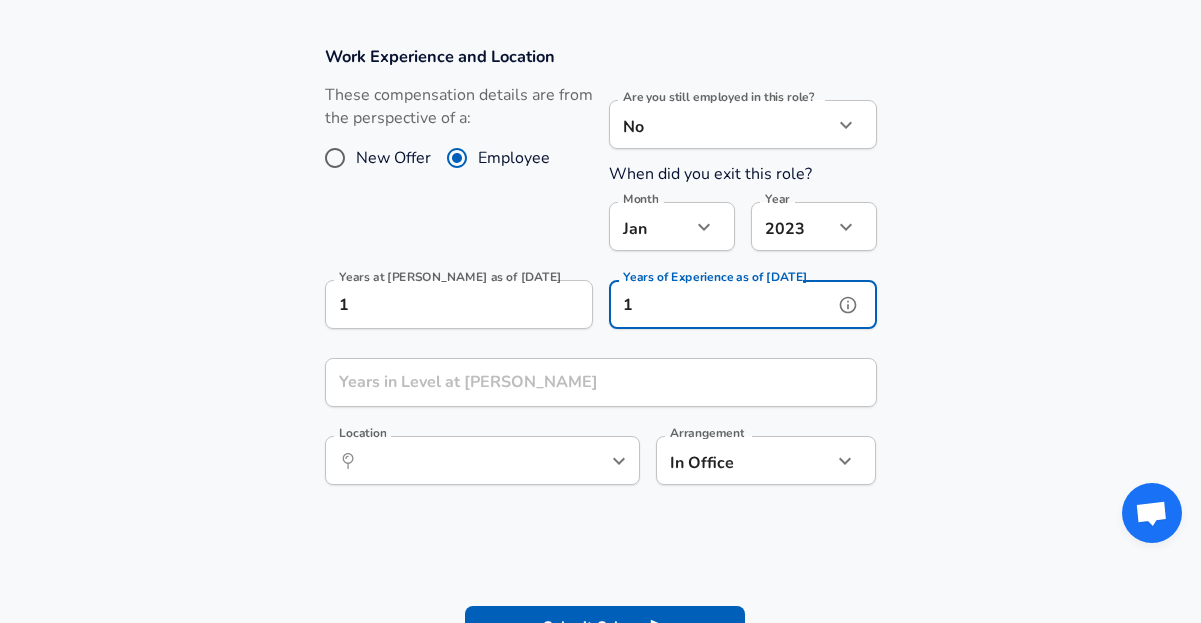scroll, scrollTop: 889, scrollLeft: 0, axis: vertical 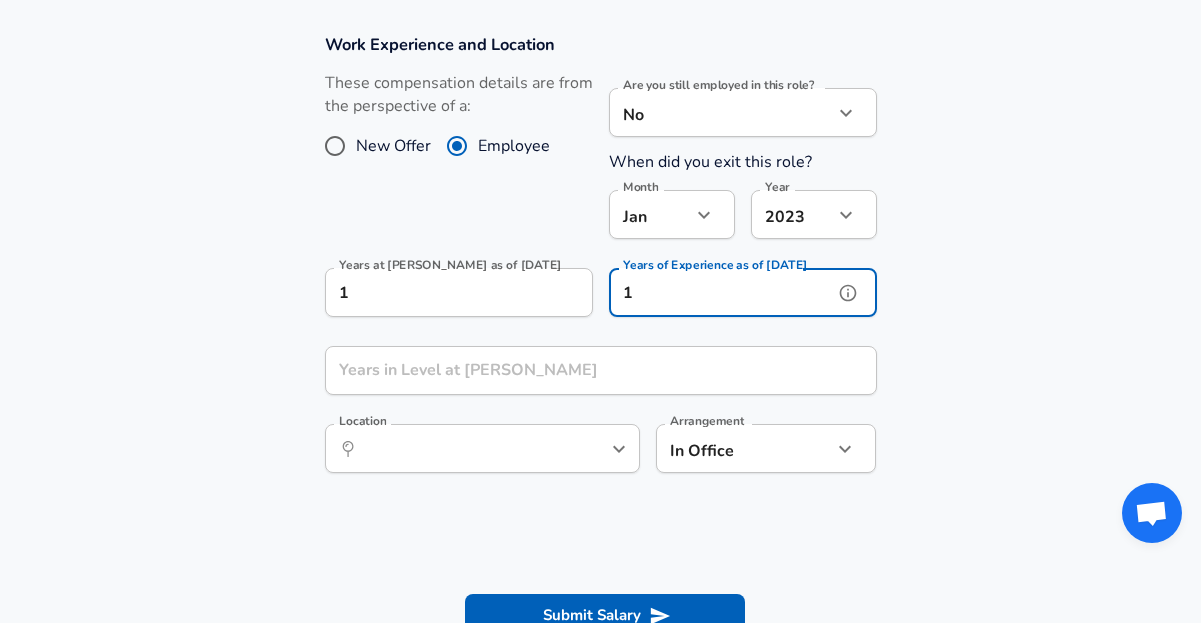 type on "1" 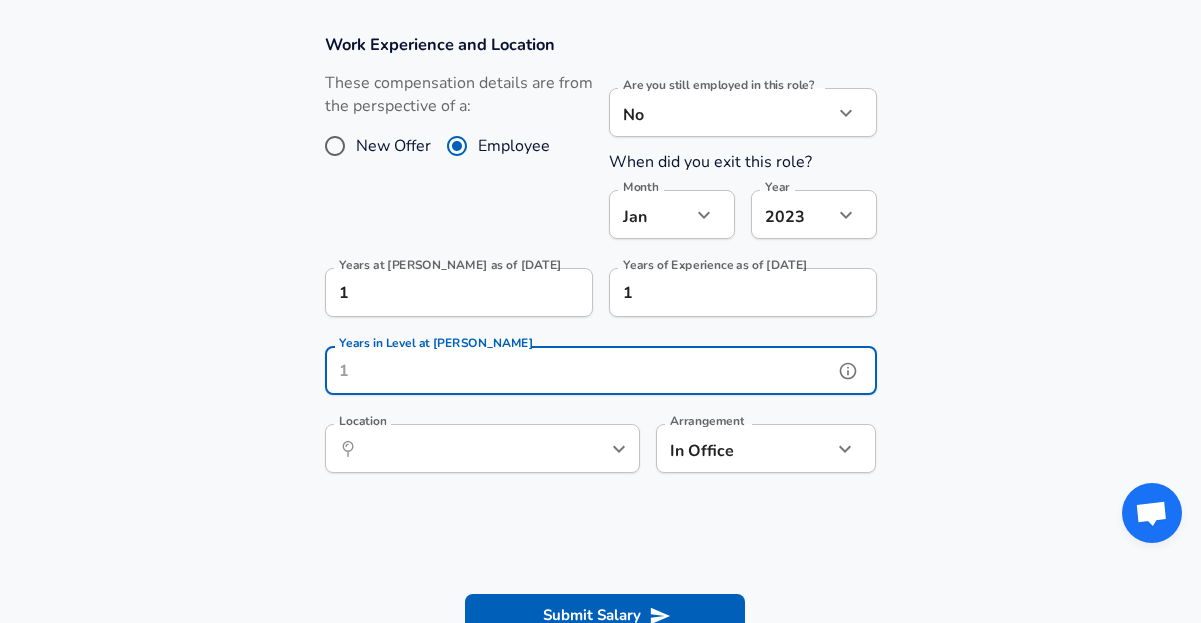 click on "Years in Level at [PERSON_NAME]" at bounding box center (579, 370) 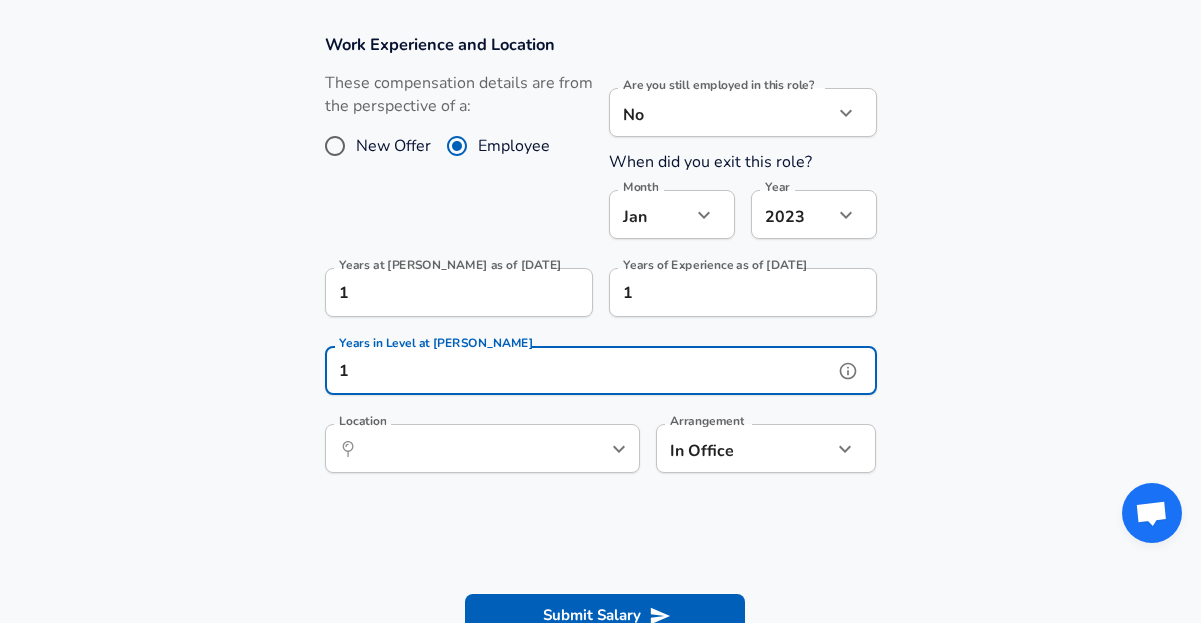 type on "1" 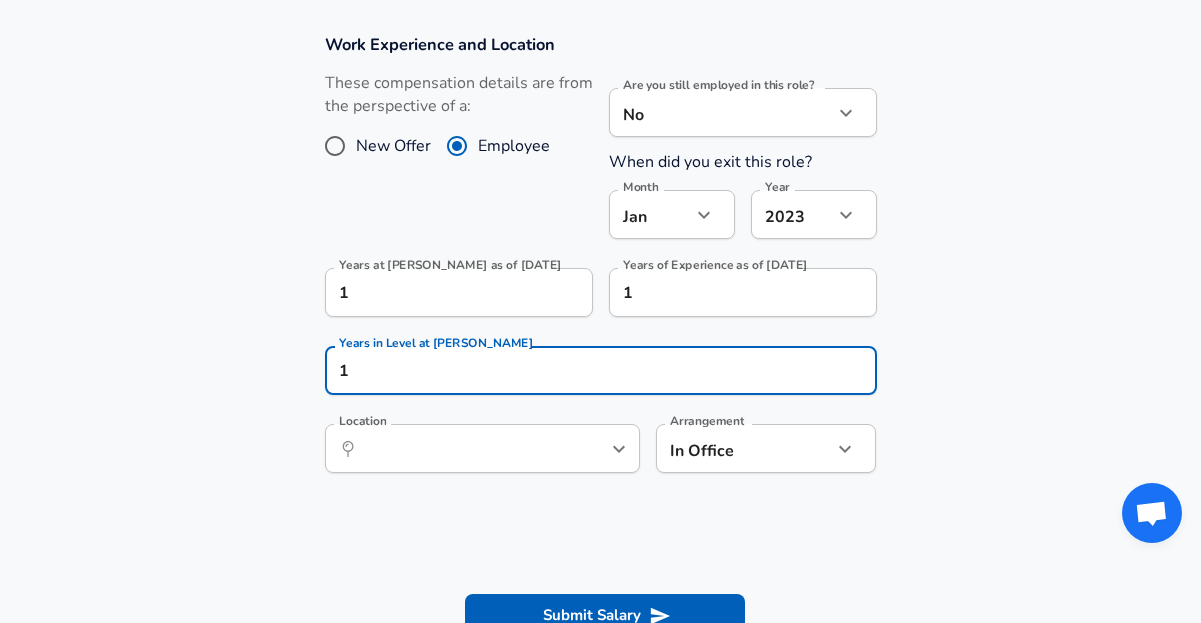 click on "Work Experience and Location These compensation details are from the perspective of a: New Offer Employee Are you still employed in this role? No no Are you still employed in this role? When did you exit this role? Month [DATE] Month Year [DATE] 2023 Year Years at [PERSON_NAME] as of [DATE] 1 Years at [PERSON_NAME] as of [DATE] Years of Experience as of [DATE] 1 Years of Experience as of [DATE] Years in Level at [PERSON_NAME] 1 Years in Level at [PERSON_NAME] Location ​ Location Arrangement In Office office Arrangement" at bounding box center (600, 264) 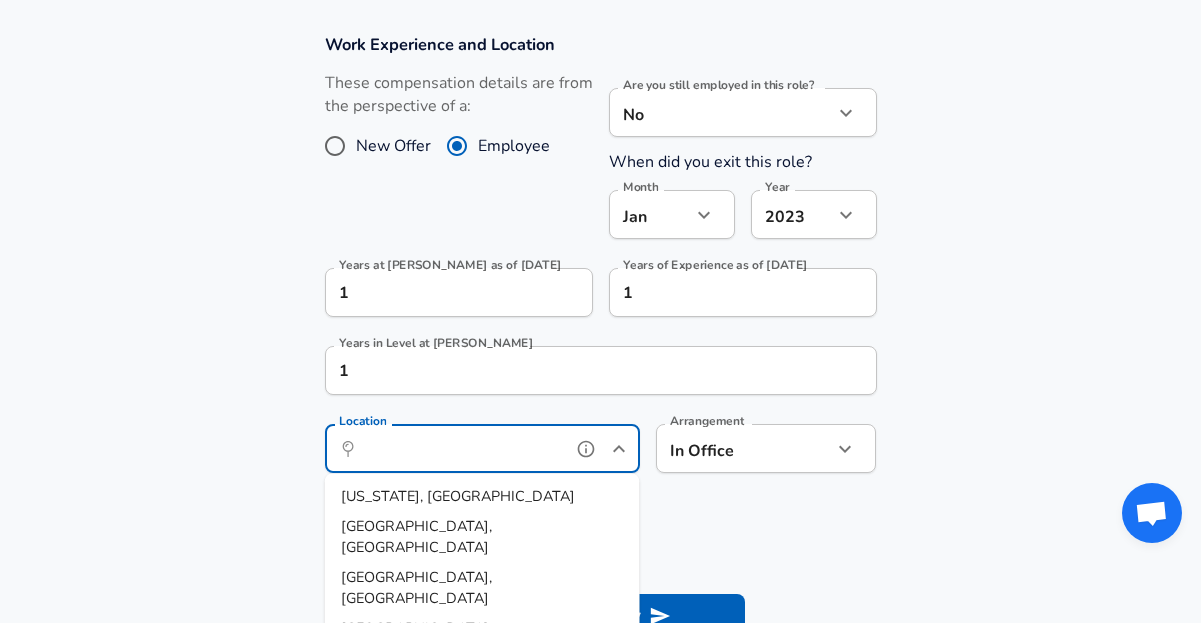 click on "Location" at bounding box center (460, 448) 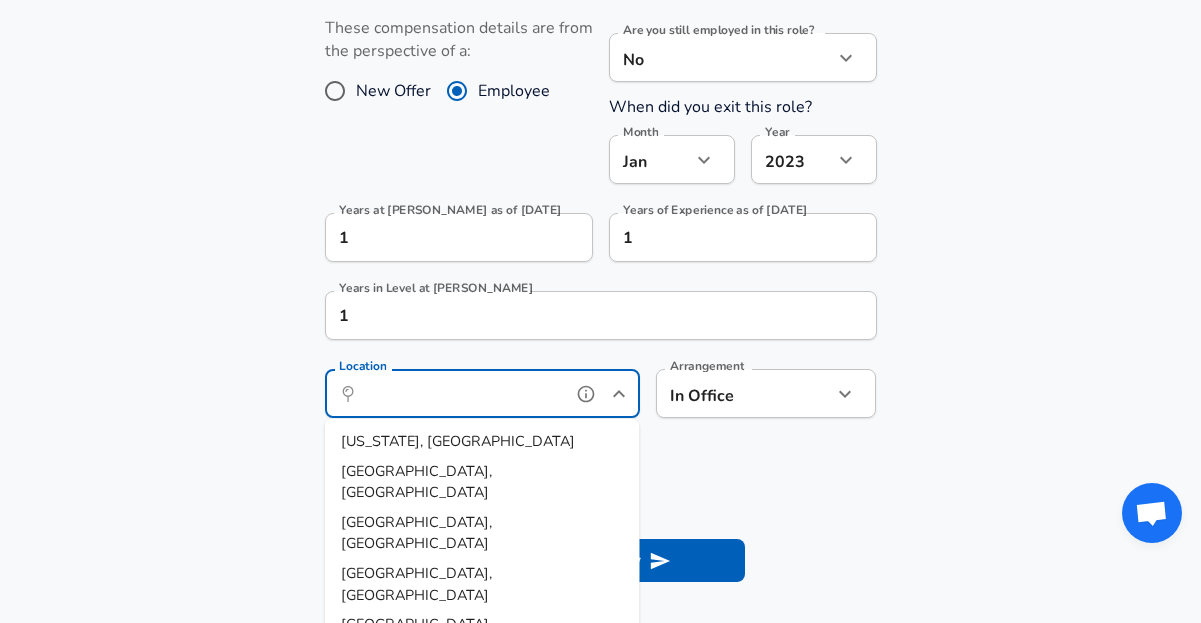 scroll, scrollTop: 959, scrollLeft: 0, axis: vertical 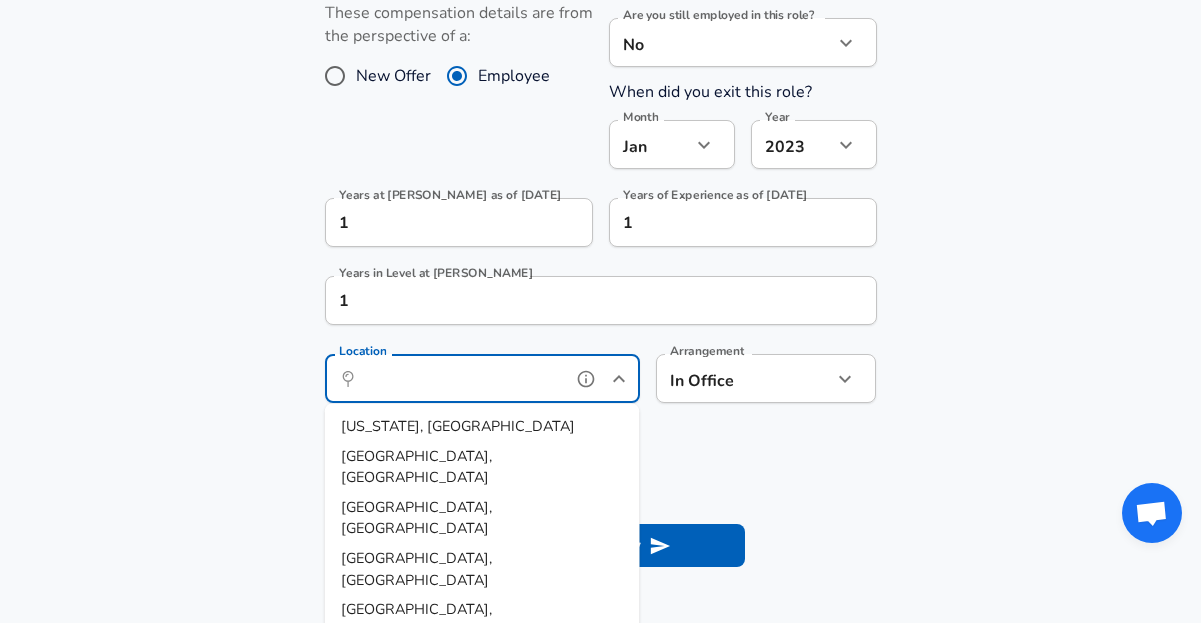 click on "[US_STATE], [GEOGRAPHIC_DATA]" at bounding box center (482, 427) 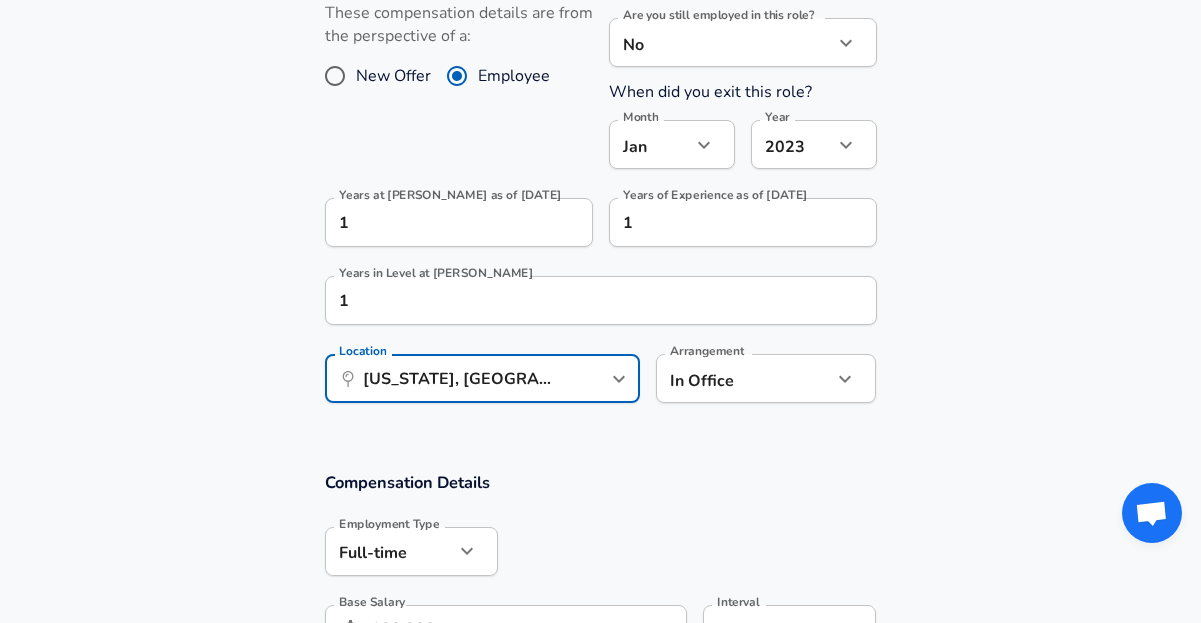 click on "Restart Add Your Salary Upload your offer letter   to verify your submission Enhance Privacy and Anonymity No Automatically hides specific fields until there are enough submissions to safely display the full details.   More Details Based on your submission and the data points that we have already collected, we will automatically hide and anonymize specific fields if there aren't enough data points to remain sufficiently anonymous. Company & Title Information Company [PERSON_NAME] Company   Select the title that closest resembles your official title. This should be similar to the title that was present on your offer letter. Title Title Title is required   Select a job family that best fits your role. If you can't find one, select 'Other' to enter a custom job family Job Family Software Engineer Job Family   Select a Specialization that best fits your role. If you can't find one, select 'Other' to enter a custom specialization Select Specialization Full Stack Full Stack Select Specialization   Level I Level New Offer" at bounding box center (600, -648) 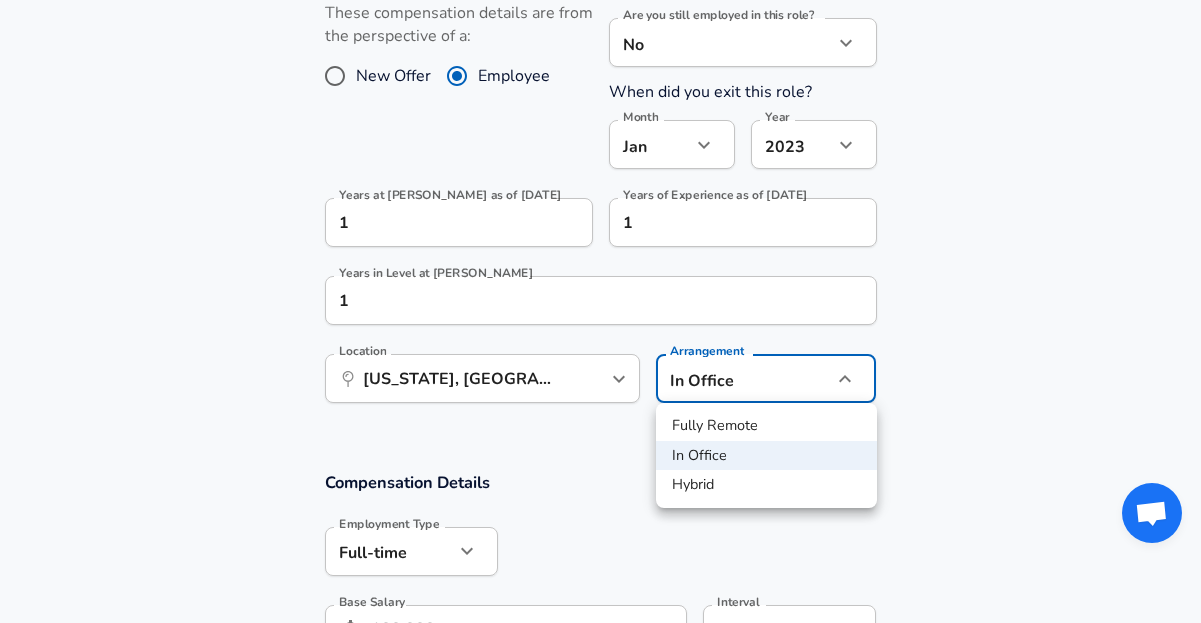 click on "Fully Remote" at bounding box center (766, 426) 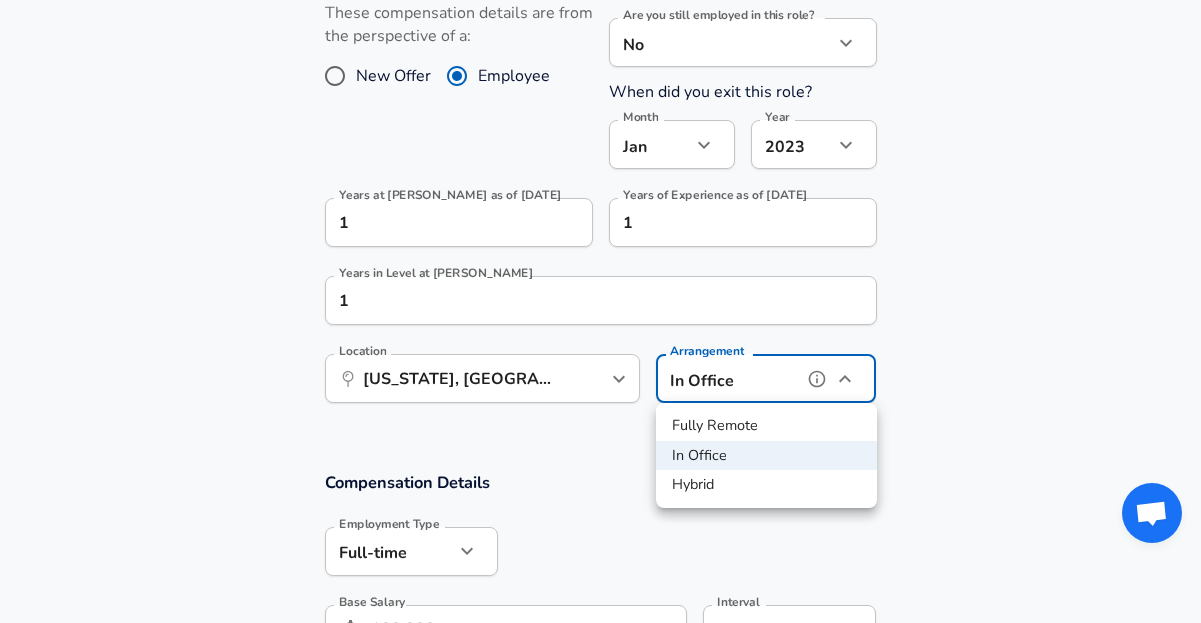 type on "remote" 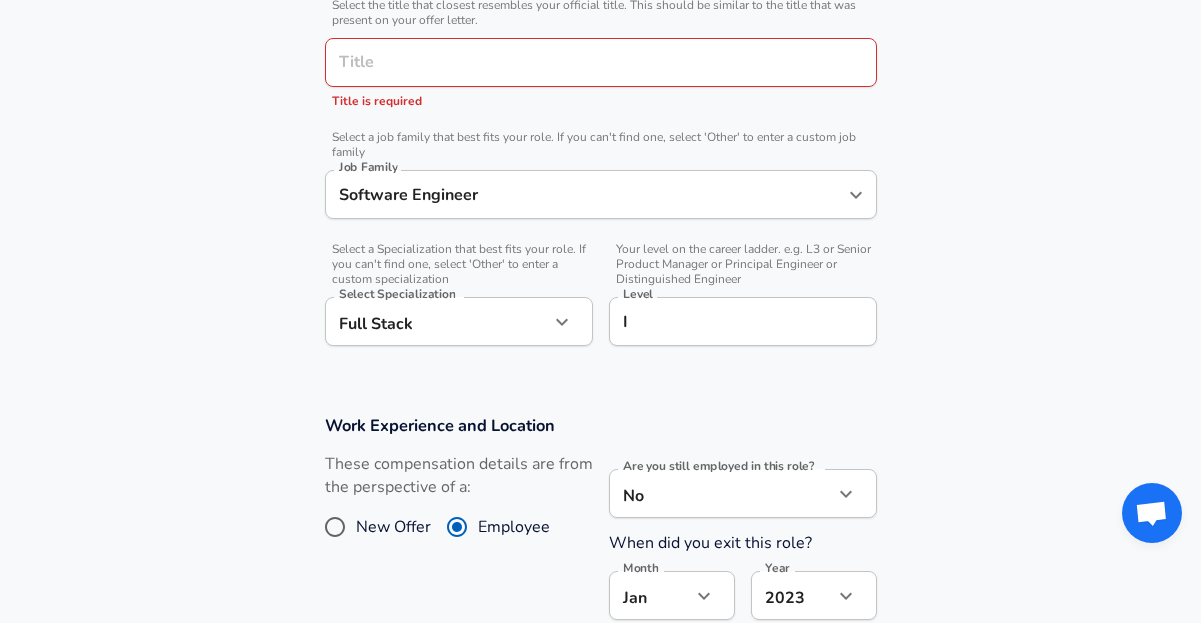 scroll, scrollTop: 496, scrollLeft: 0, axis: vertical 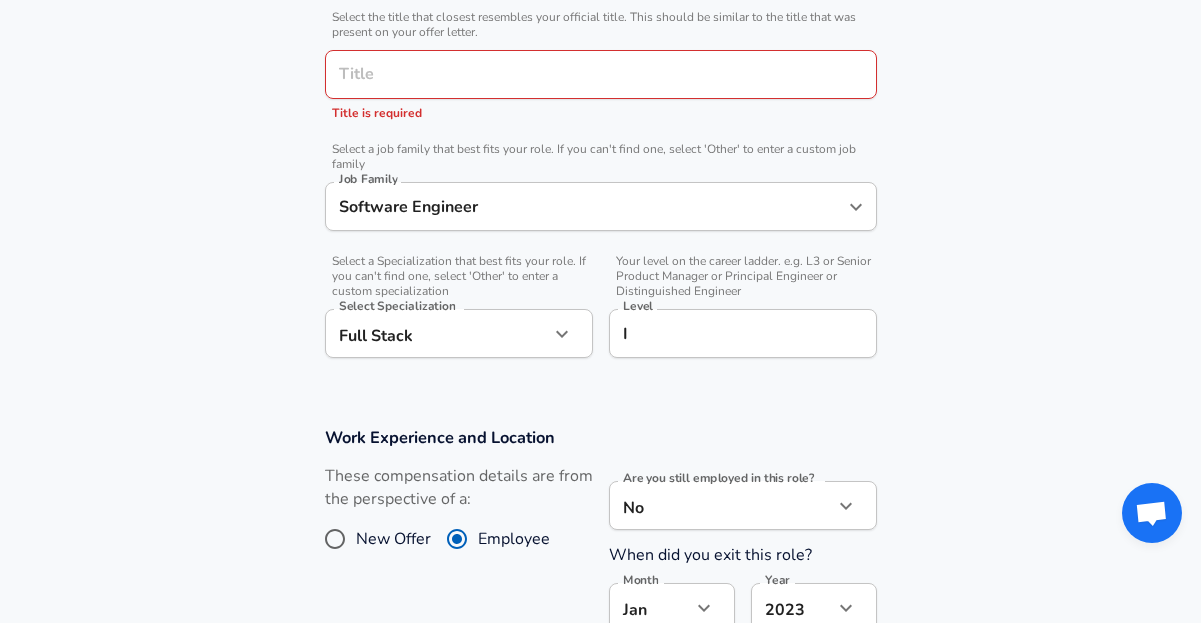 click on "Title" at bounding box center (601, 74) 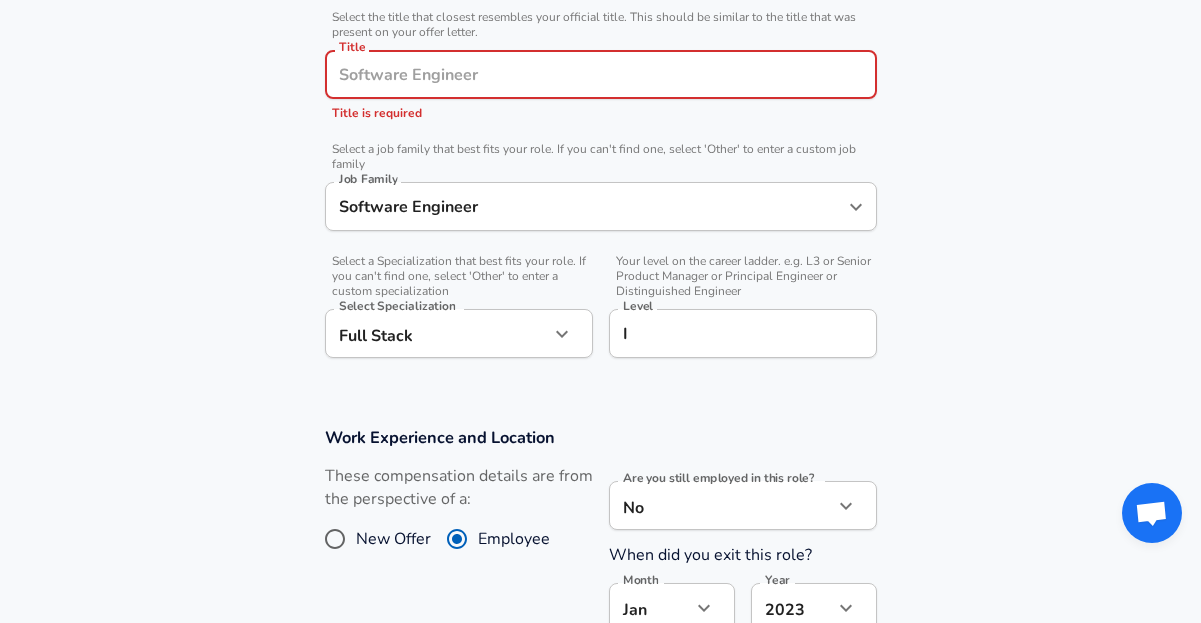 paste on "Software Engineer I" 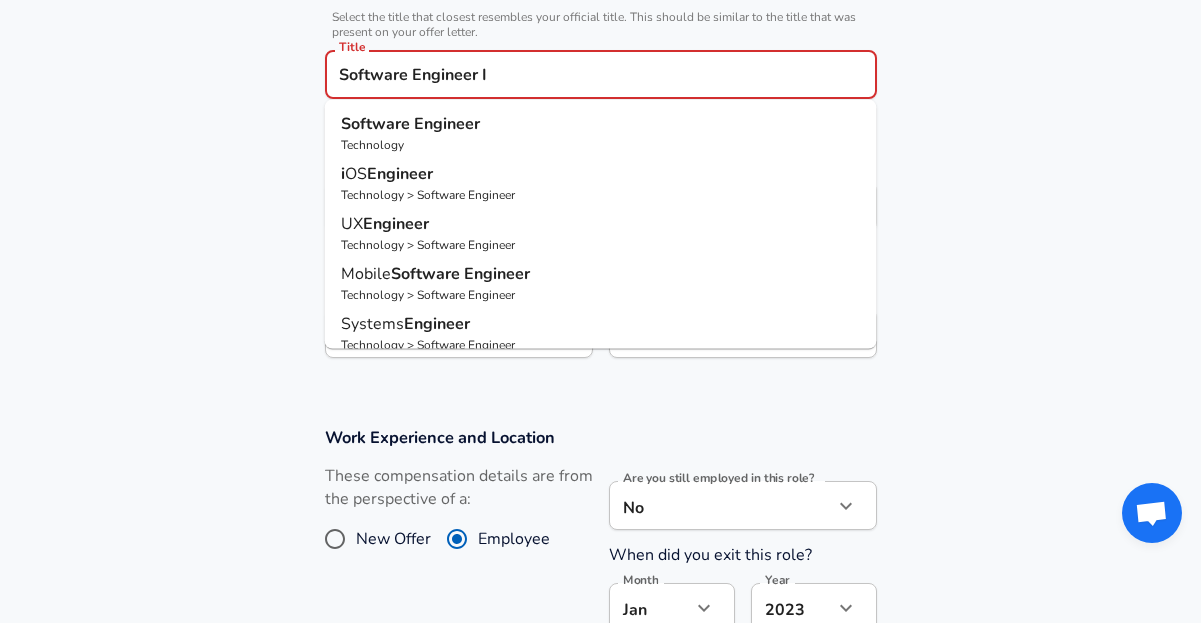 click on "Software     Engineer" at bounding box center (601, 124) 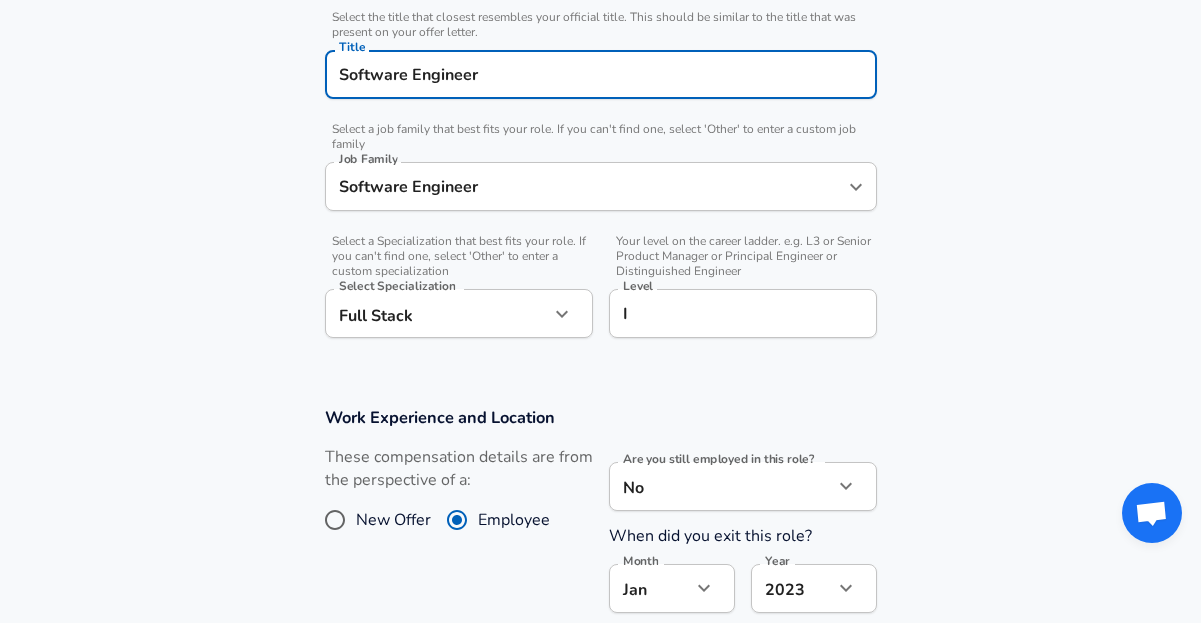 type on "Software Engineer" 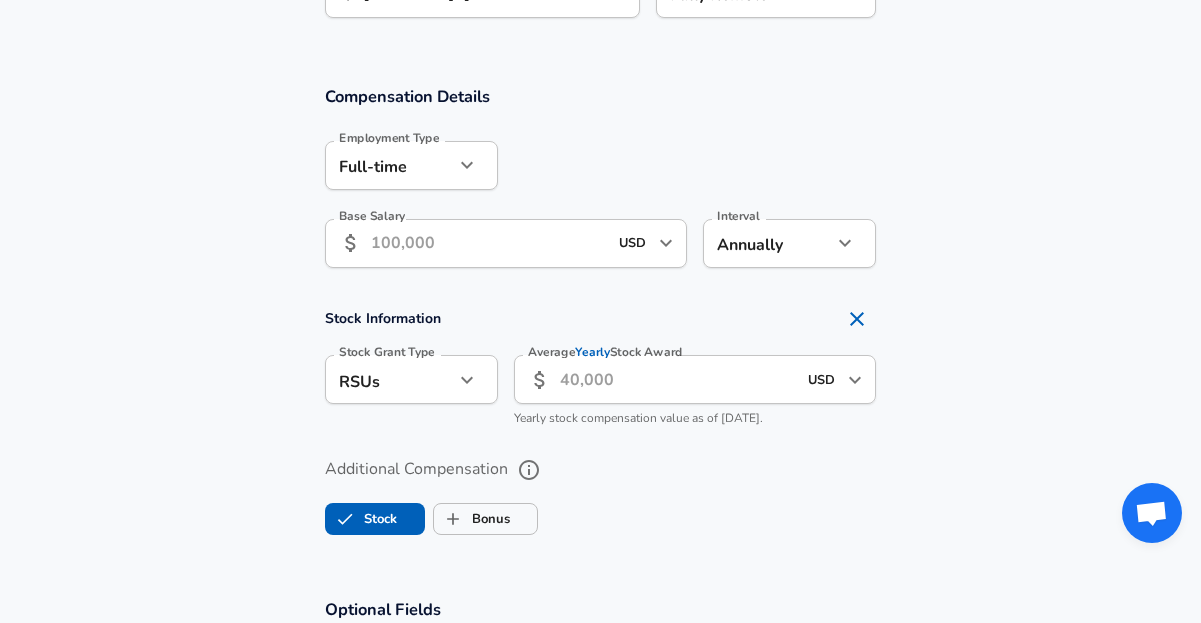 scroll, scrollTop: 1344, scrollLeft: 0, axis: vertical 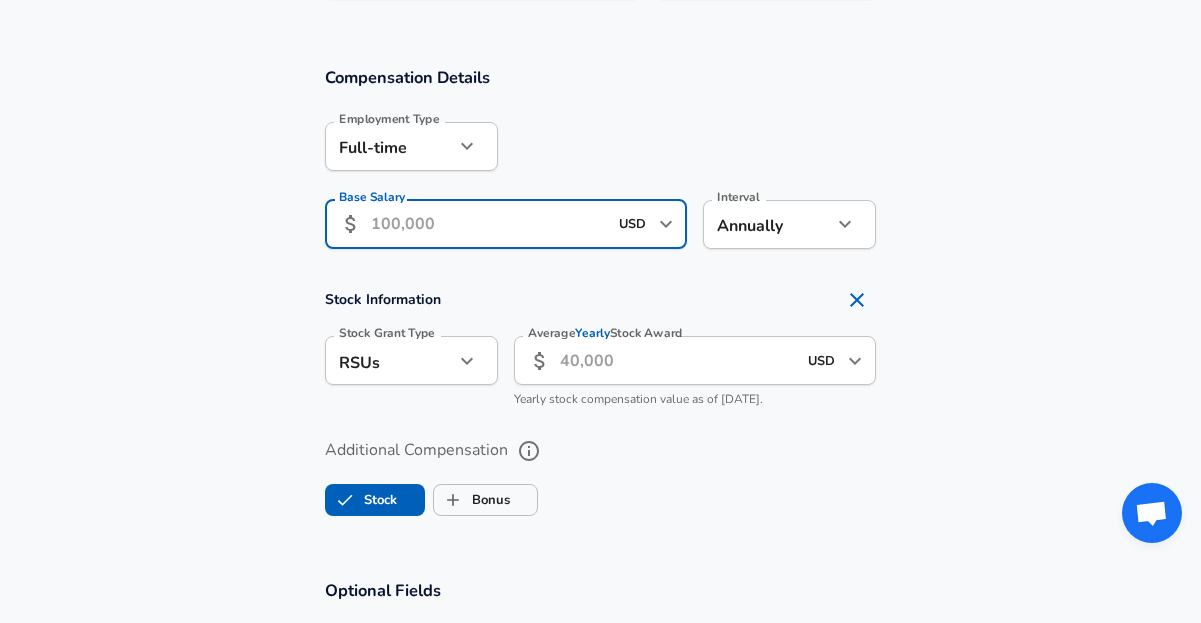click on "Base Salary" at bounding box center [489, 224] 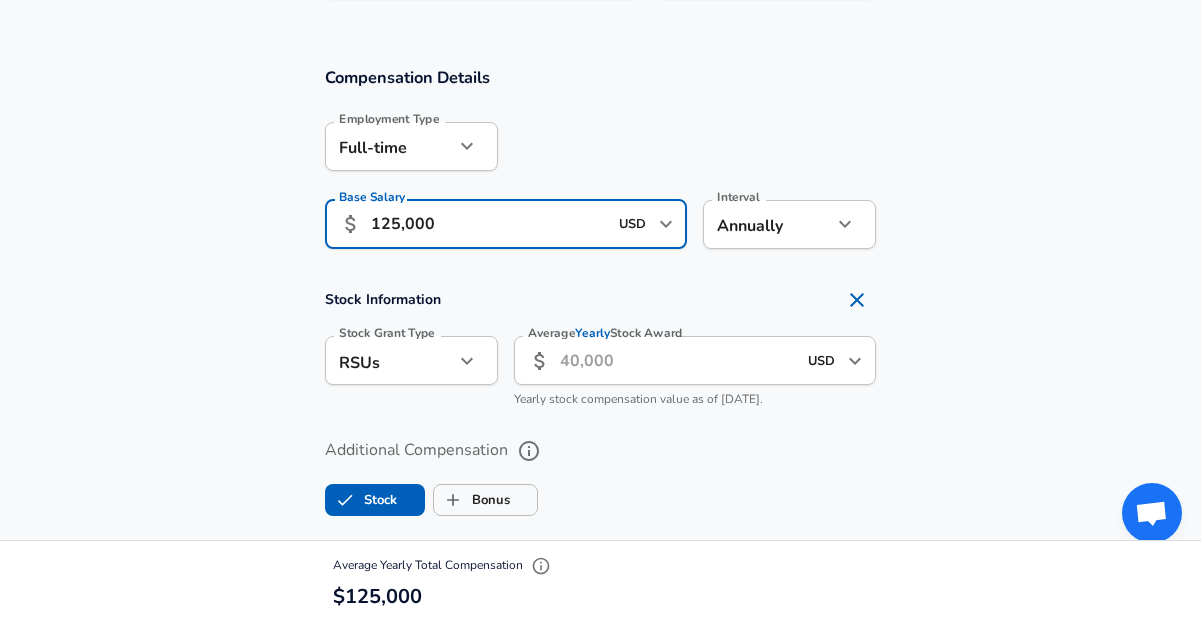 type on "125,000" 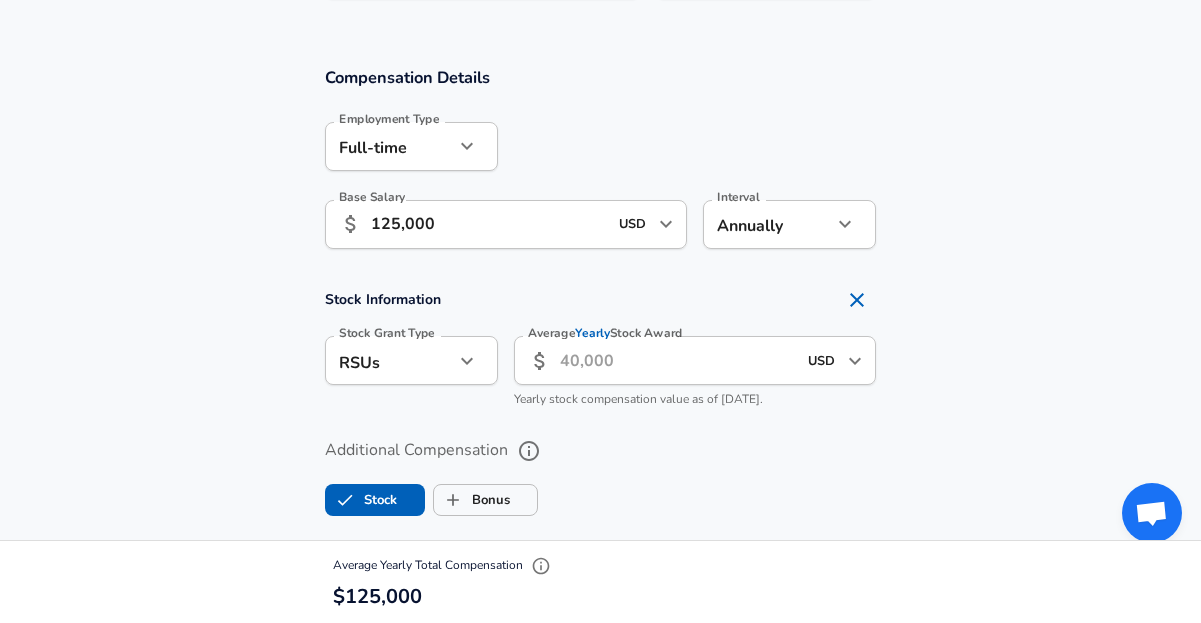 click on "Stock Information  Stock Grant Type RSUs stock Stock Grant Type Average  Yearly  Stock Award ​ USD ​ Average  Yearly  Stock Award   Yearly stock compensation value as of [DATE]." at bounding box center [600, 349] 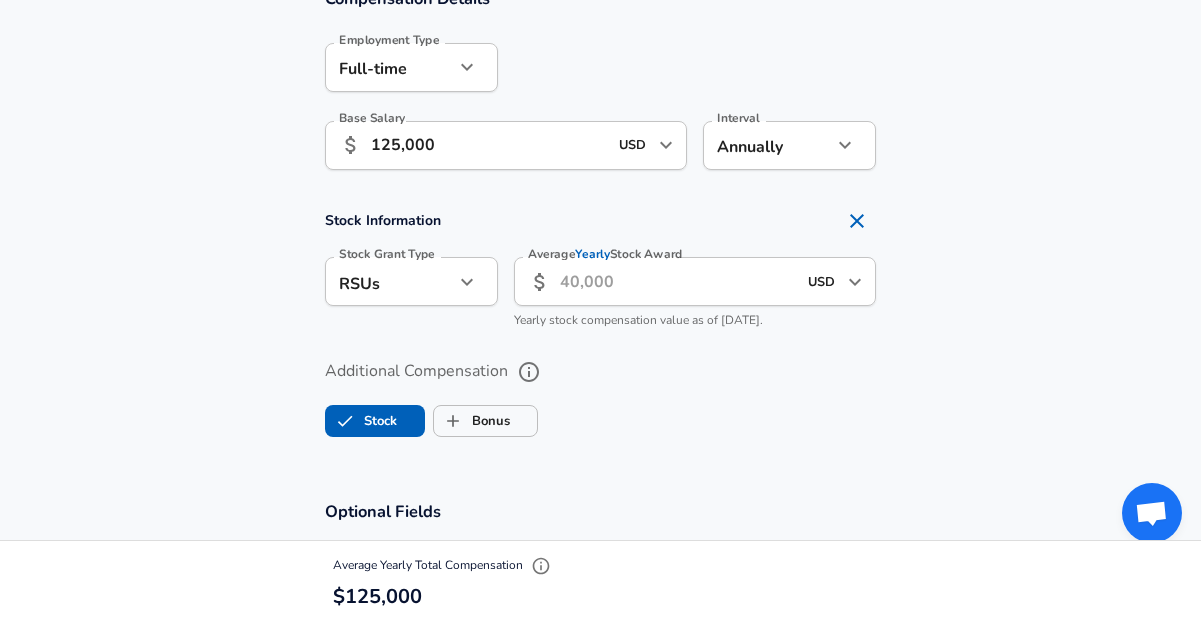 click on "Restart Add Your Salary Upload your offer letter   to verify your submission Enhance Privacy and Anonymity No Automatically hides specific fields until there are enough submissions to safely display the full details.   More Details Based on your submission and the data points that we have already collected, we will automatically hide and anonymize specific fields if there aren't enough data points to remain sufficiently anonymous. Company & Title Information Company [PERSON_NAME] Company   Select the title that closest resembles your official title. This should be similar to the title that was present on your offer letter. Title Software Engineer Title   Select a job family that best fits your role. If you can't find one, select 'Other' to enter a custom job family Job Family Software Engineer Job Family   Select a Specialization that best fits your role. If you can't find one, select 'Other' to enter a custom specialization Select Specialization Full Stack Full Stack Select Specialization   Level I Level New Offer" at bounding box center (600, -1112) 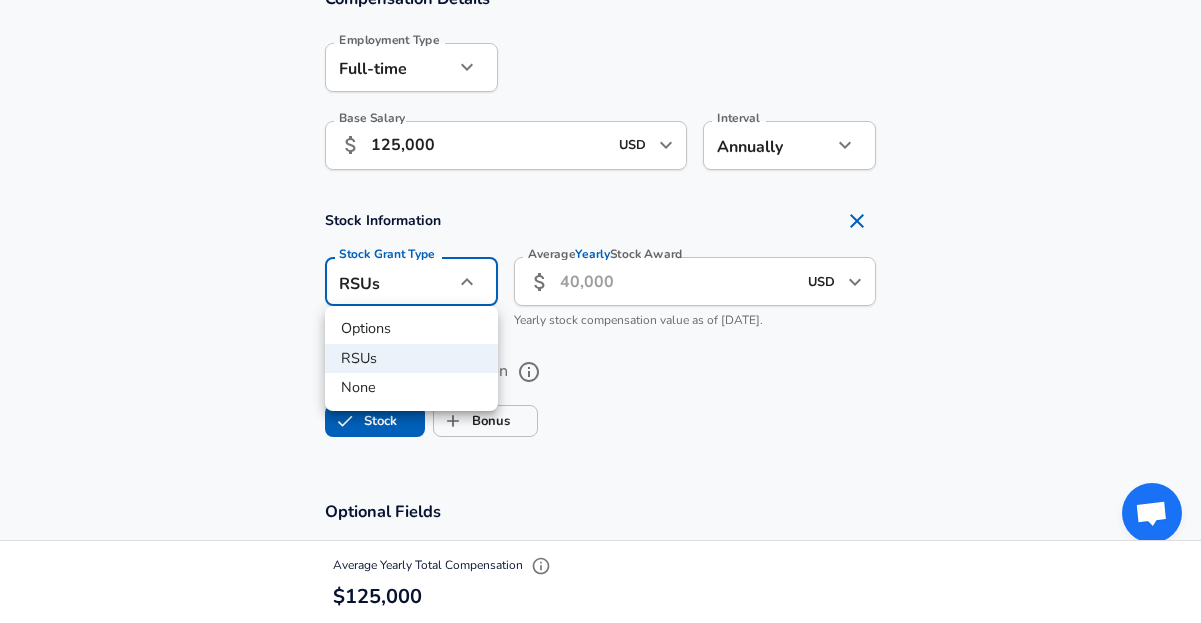 click on "Options" at bounding box center (411, 329) 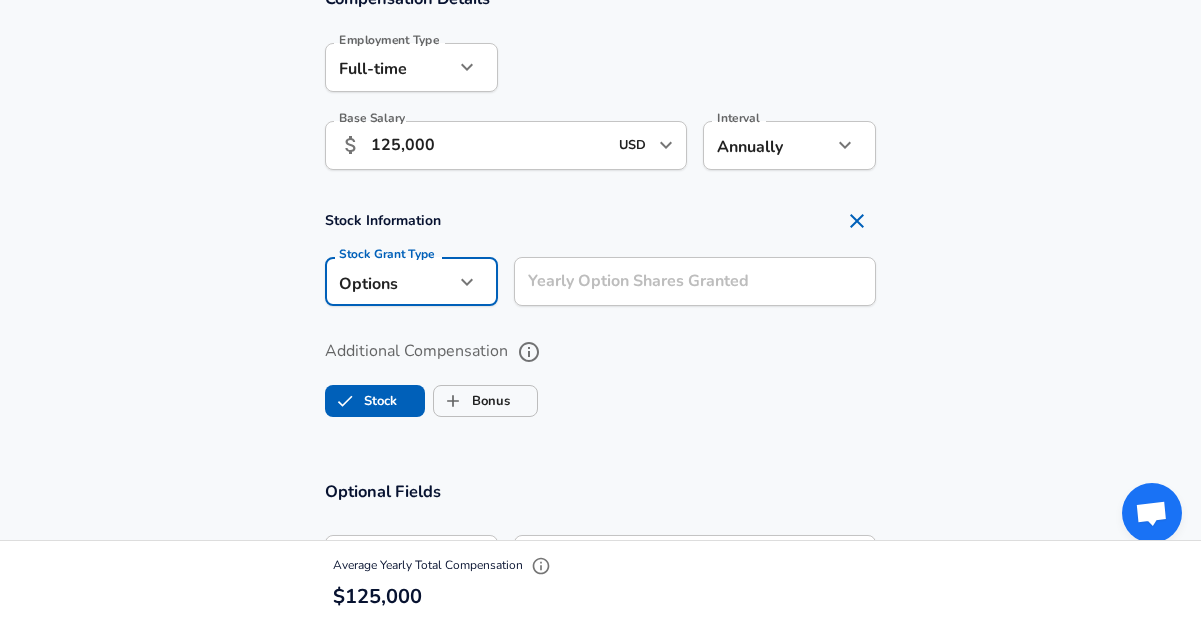click on "Yearly Option Shares Granted Yearly Option Shares Granted" at bounding box center (695, 284) 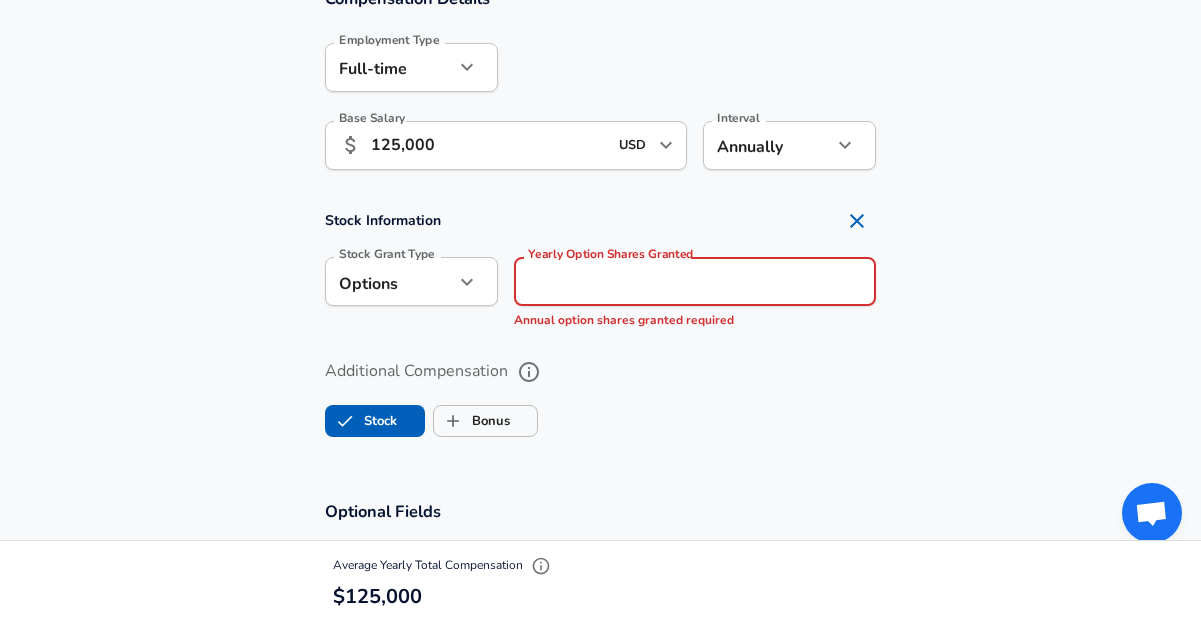 type on "5" 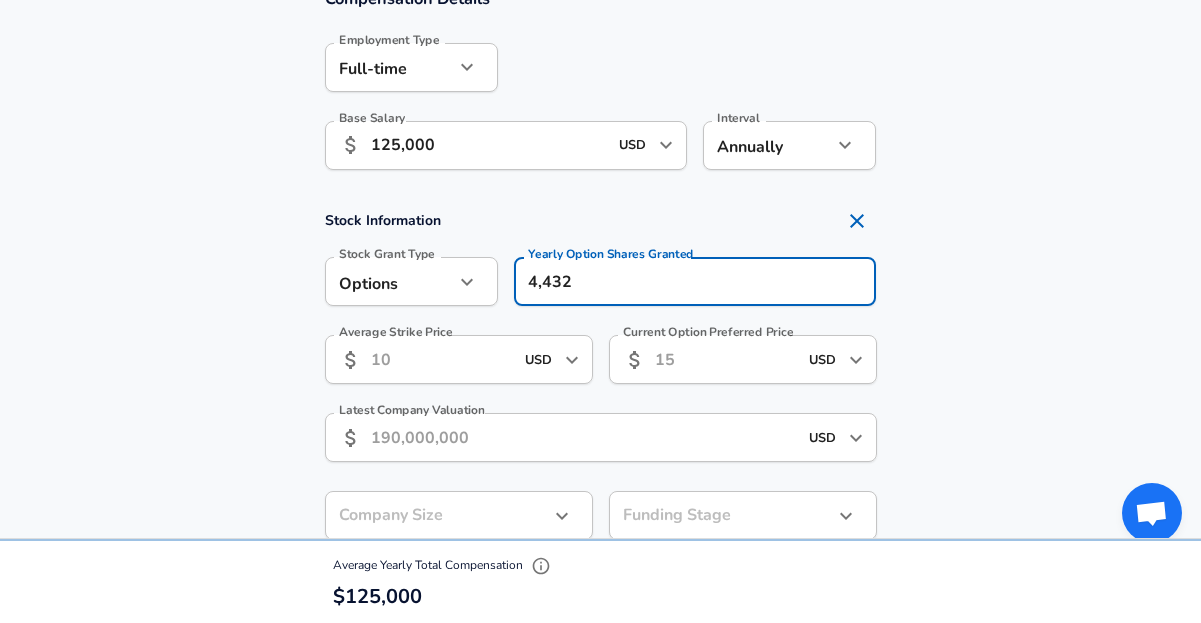 type on "4,432" 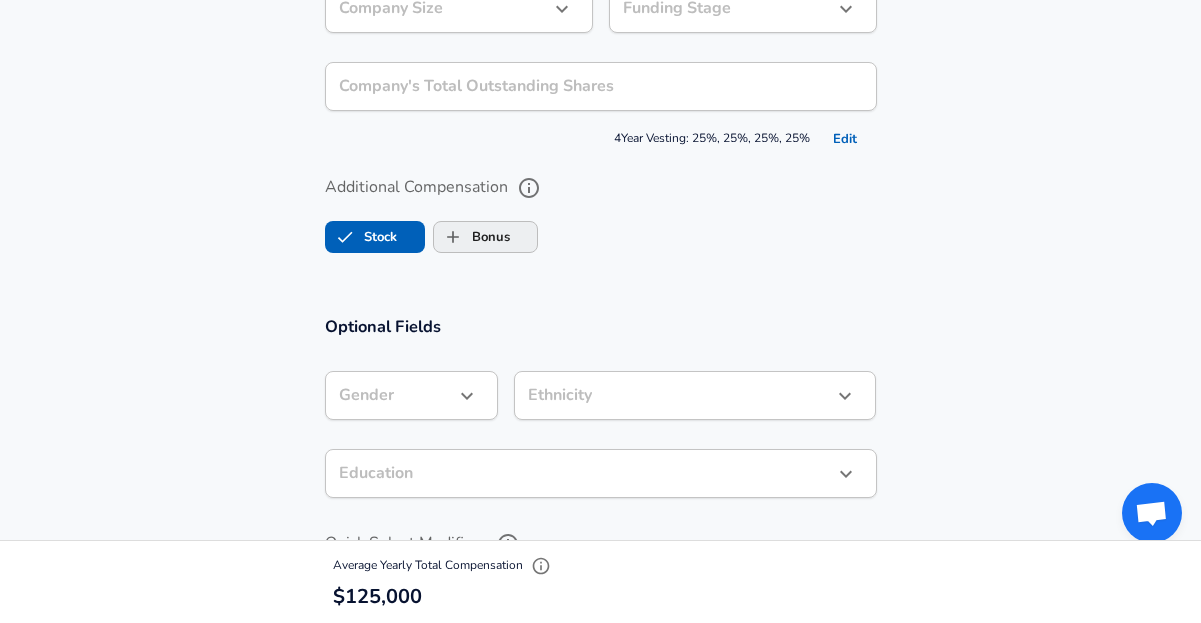 scroll, scrollTop: 1937, scrollLeft: 0, axis: vertical 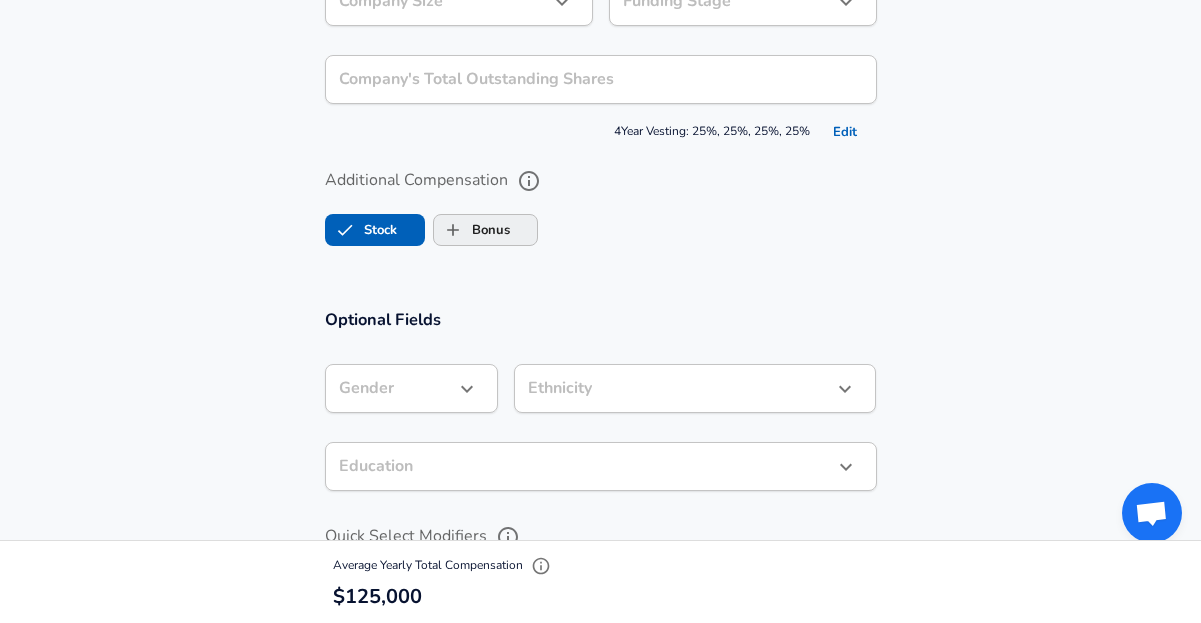 click on "Bonus" at bounding box center (472, 230) 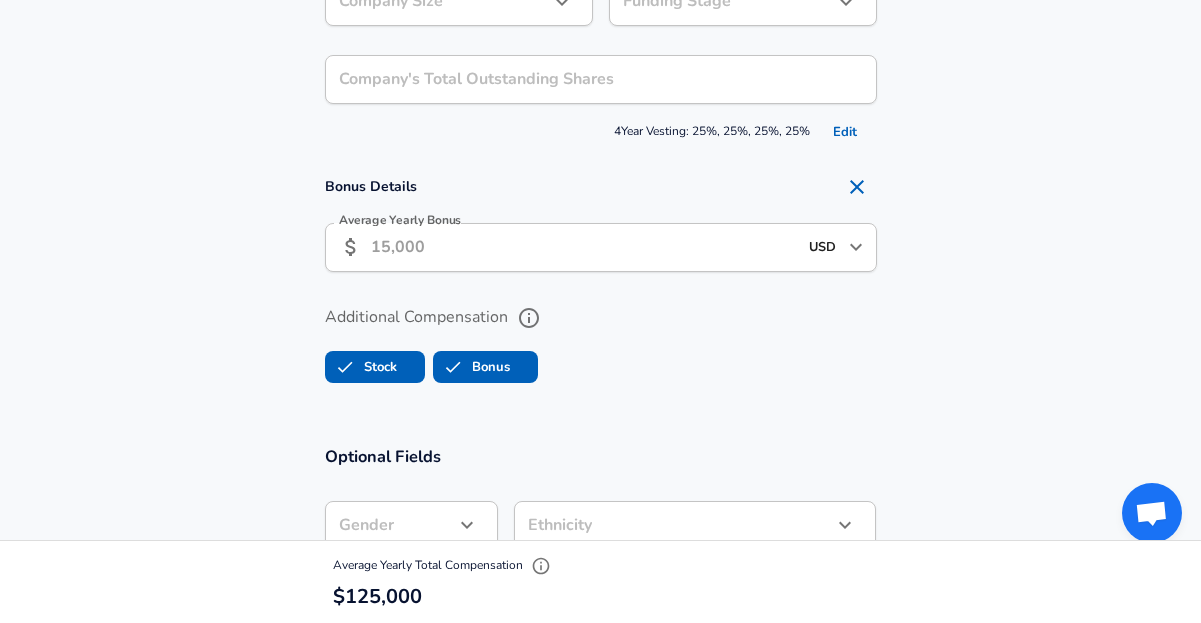 click on "Average Yearly Bonus" at bounding box center (584, 247) 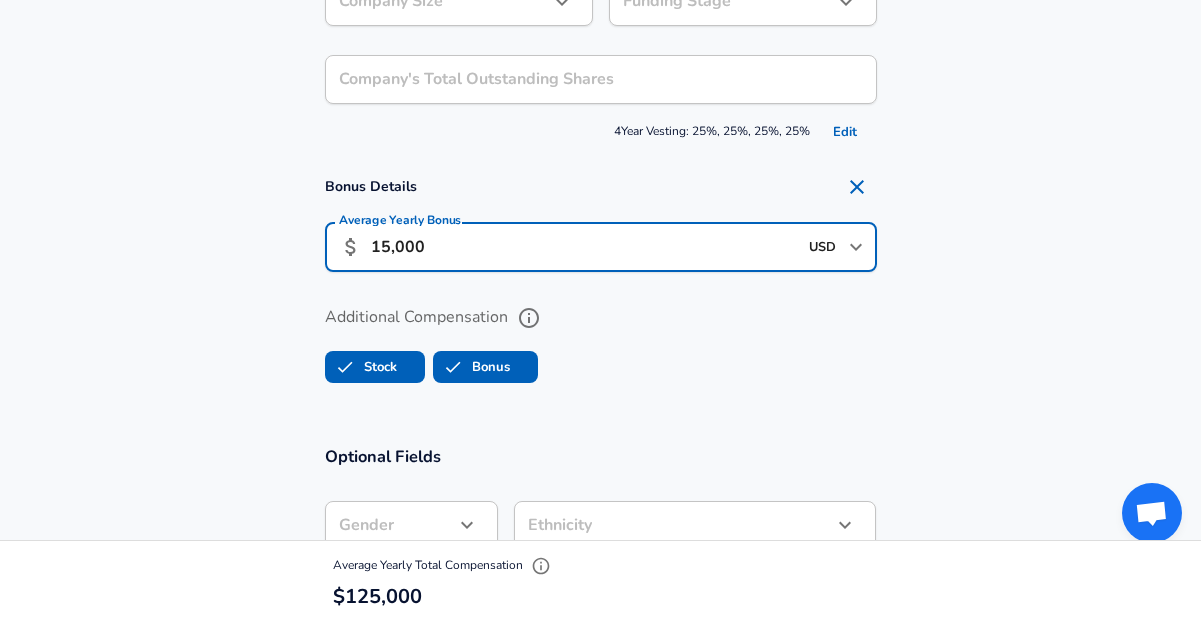type on "15,000" 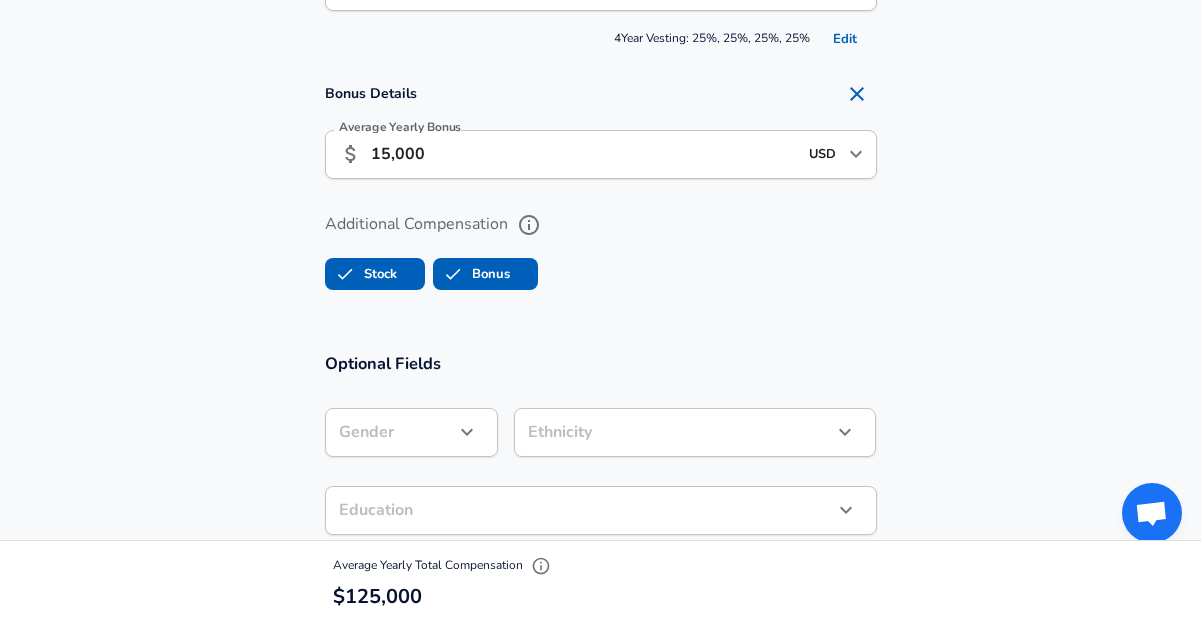 scroll, scrollTop: 2031, scrollLeft: 0, axis: vertical 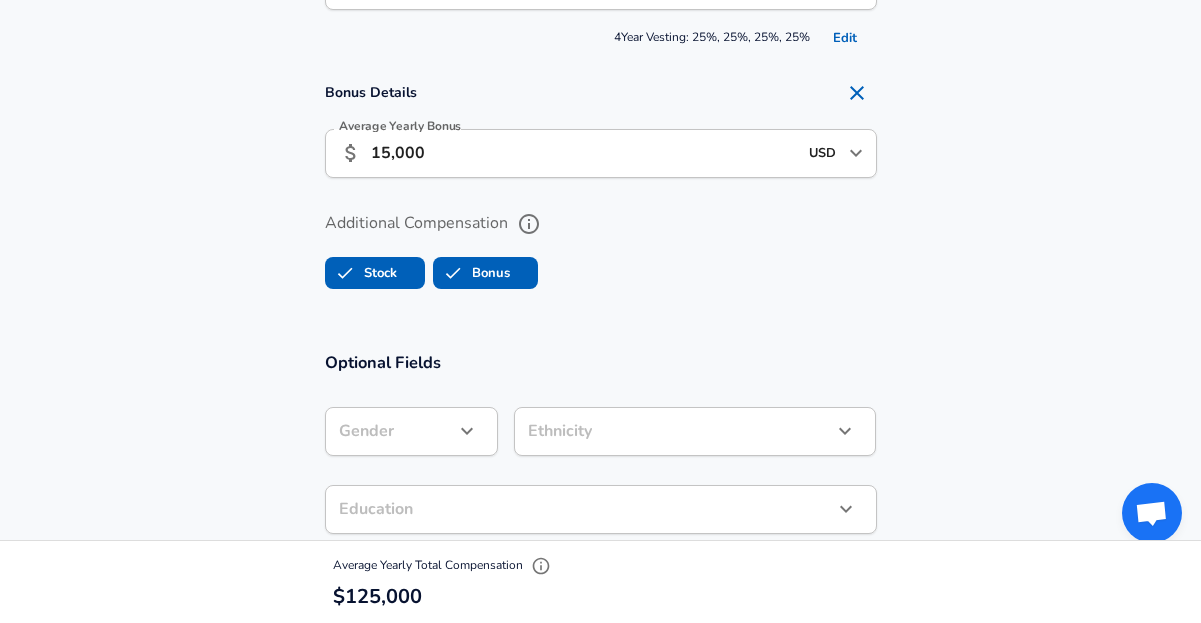 click on "Optional Fields Gender ​ Gender Ethnicity ​ Ethnicity Education ​ Education Quick Select Modifiers   Stock Appreciation Out Of Band Offer High Performer Promotion Academic H-1B Negotiated Additional Details x Additional Details 0 /500 characters Email Address [PERSON_NAME][EMAIL_ADDRESS][DOMAIN_NAME] Email Address   Providing an email allows for editing or removal of your submission. We may also reach out if we have any questions. Your email will not be published." at bounding box center (600, 618) 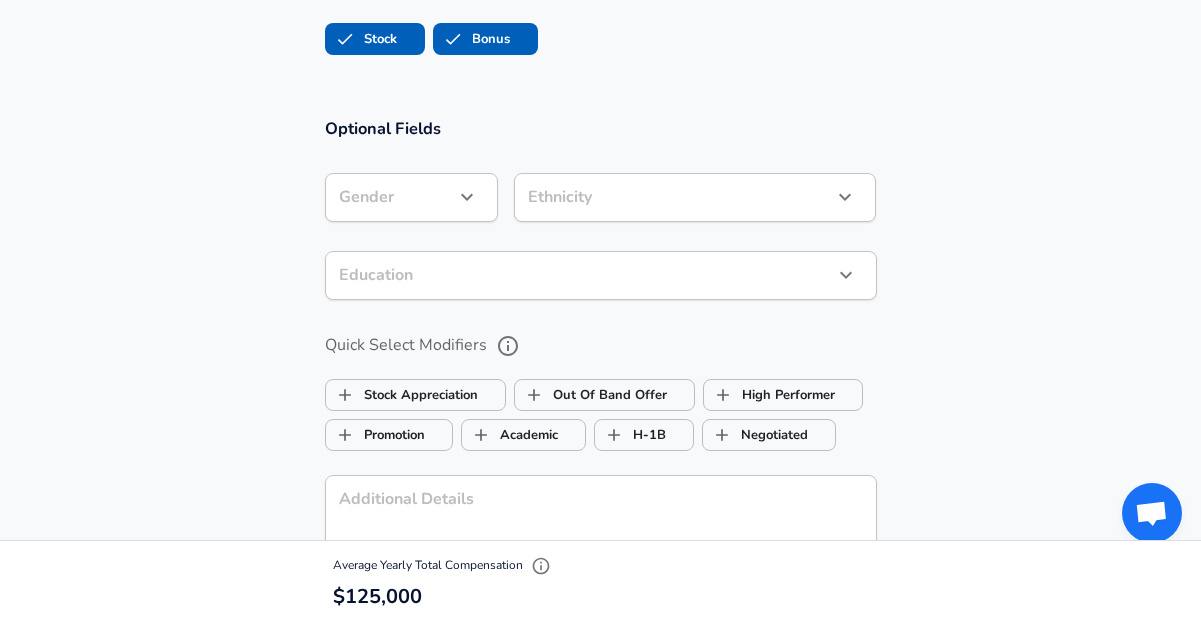 scroll, scrollTop: 2274, scrollLeft: 0, axis: vertical 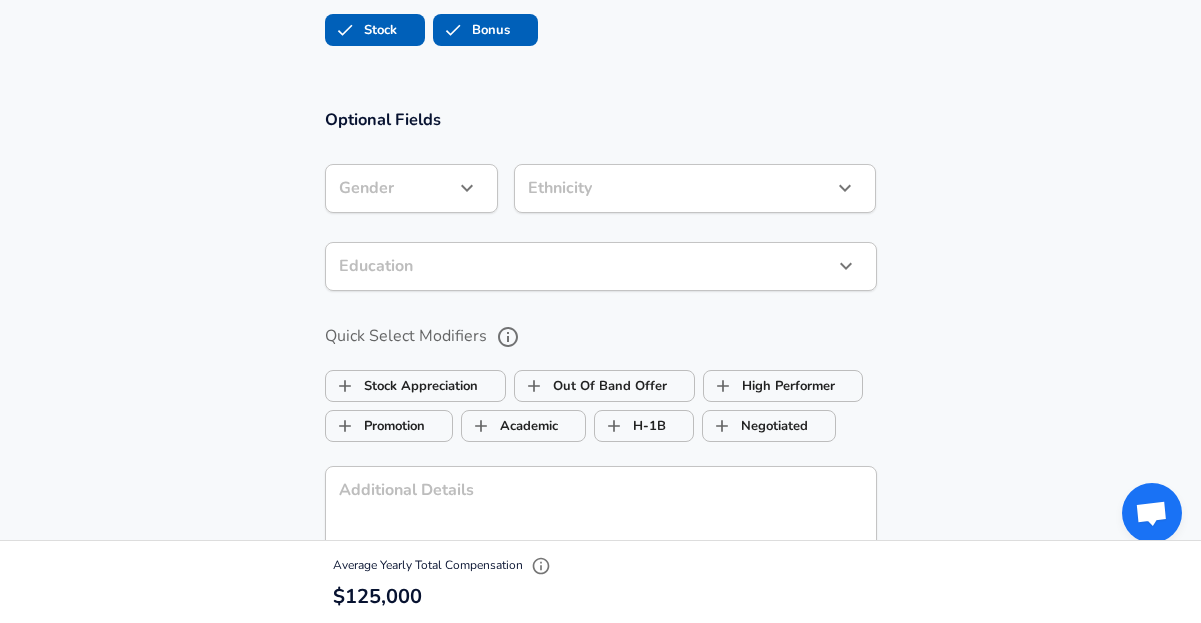 click on "Restart Add Your Salary Upload your offer letter   to verify your submission Enhance Privacy and Anonymity No Automatically hides specific fields until there are enough submissions to safely display the full details.   More Details Based on your submission and the data points that we have already collected, we will automatically hide and anonymize specific fields if there aren't enough data points to remain sufficiently anonymous. Company & Title Information Company [PERSON_NAME] Company   Select the title that closest resembles your official title. This should be similar to the title that was present on your offer letter. Title Software Engineer Title   Select a job family that best fits your role. If you can't find one, select 'Other' to enter a custom job family Job Family Software Engineer Job Family   Select a Specialization that best fits your role. If you can't find one, select 'Other' to enter a custom specialization Select Specialization Full Stack Full Stack Select Specialization   Level I Level New Offer" at bounding box center [600, -1963] 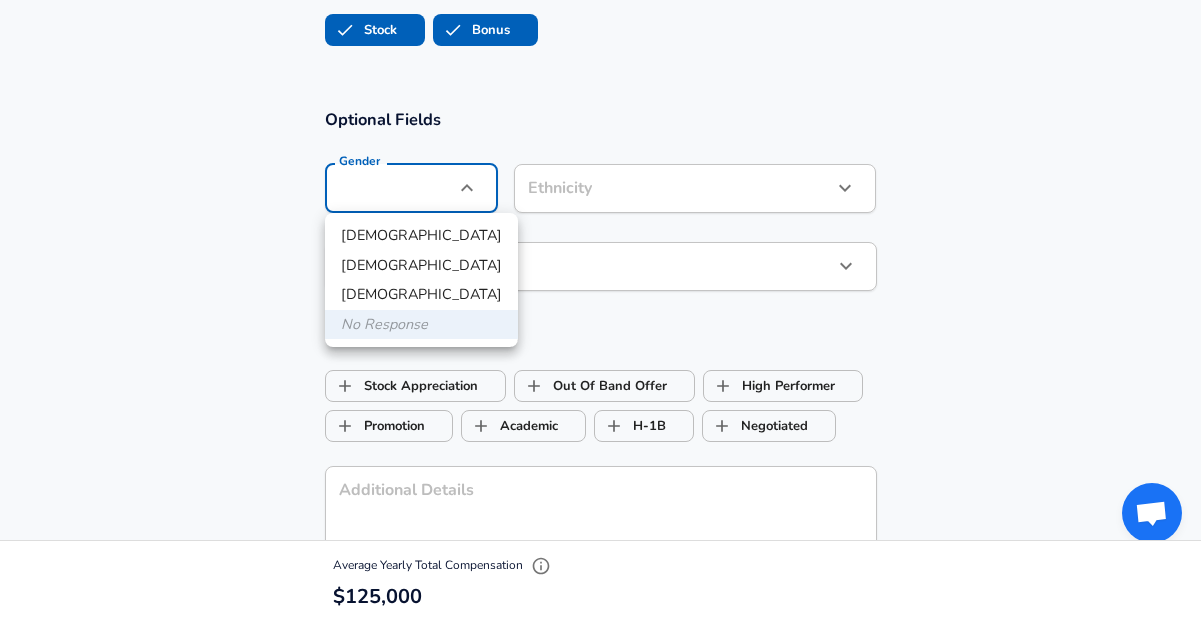 click on "[DEMOGRAPHIC_DATA]" at bounding box center [421, 266] 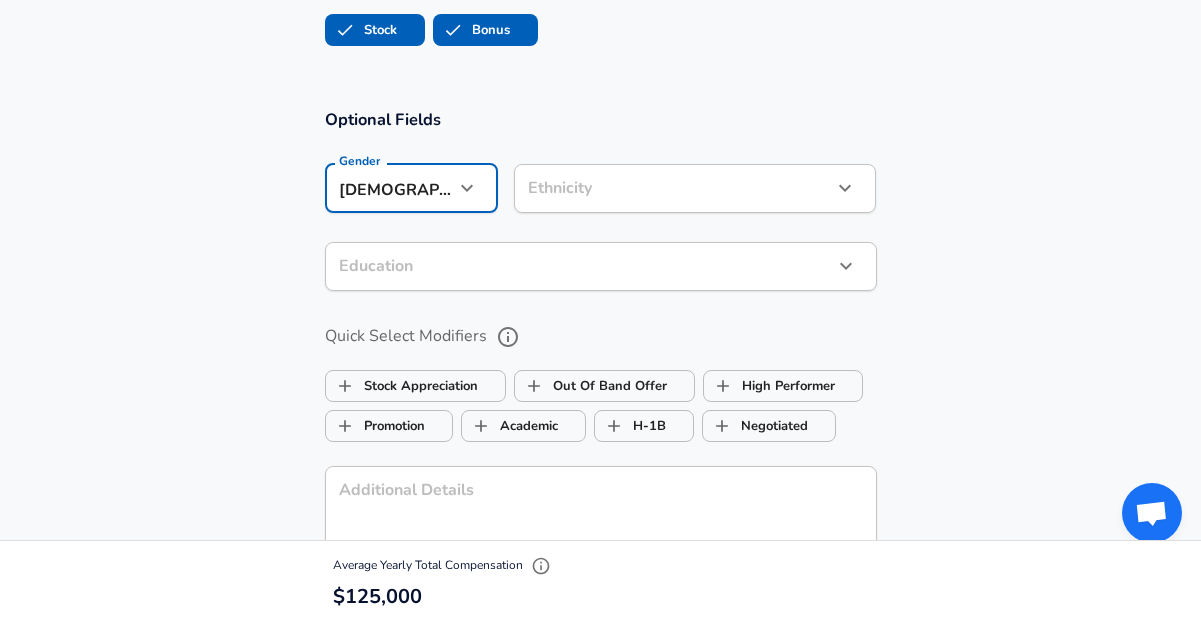 click on "Restart Add Your Salary Upload your offer letter   to verify your submission Enhance Privacy and Anonymity No Automatically hides specific fields until there are enough submissions to safely display the full details.   More Details Based on your submission and the data points that we have already collected, we will automatically hide and anonymize specific fields if there aren't enough data points to remain sufficiently anonymous. Company & Title Information Company [PERSON_NAME] Company   Select the title that closest resembles your official title. This should be similar to the title that was present on your offer letter. Title Software Engineer Title   Select a job family that best fits your role. If you can't find one, select 'Other' to enter a custom job family Job Family Software Engineer Job Family   Select a Specialization that best fits your role. If you can't find one, select 'Other' to enter a custom specialization Select Specialization Full Stack Full Stack Select Specialization   Level I Level New Offer" at bounding box center (600, -1963) 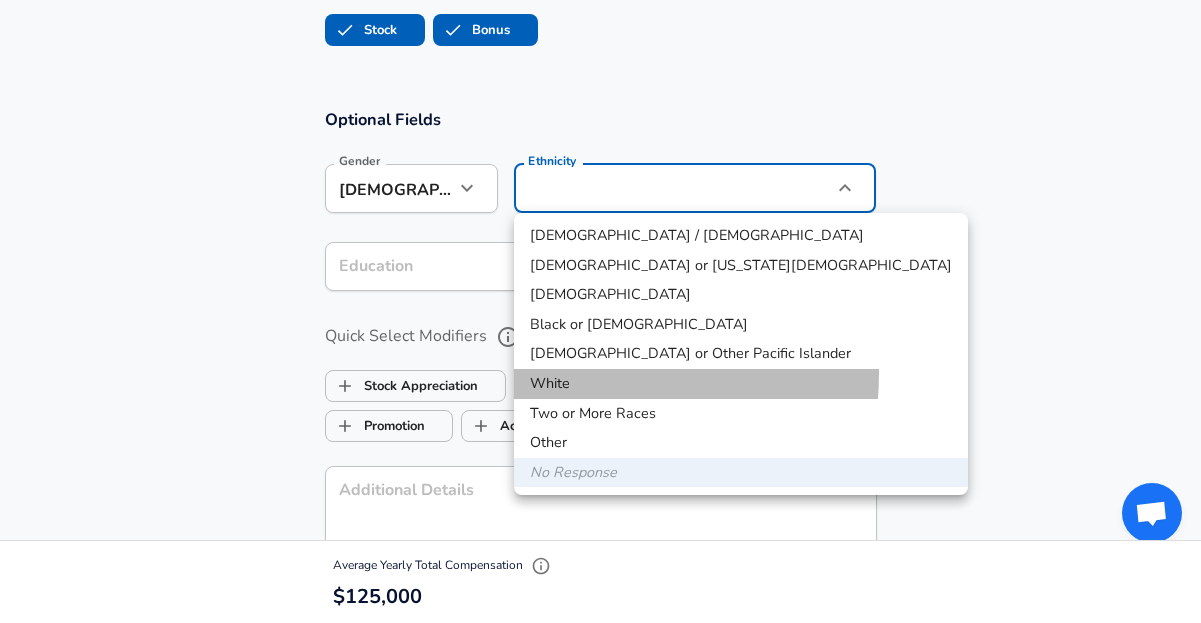 click on "White" at bounding box center (741, 384) 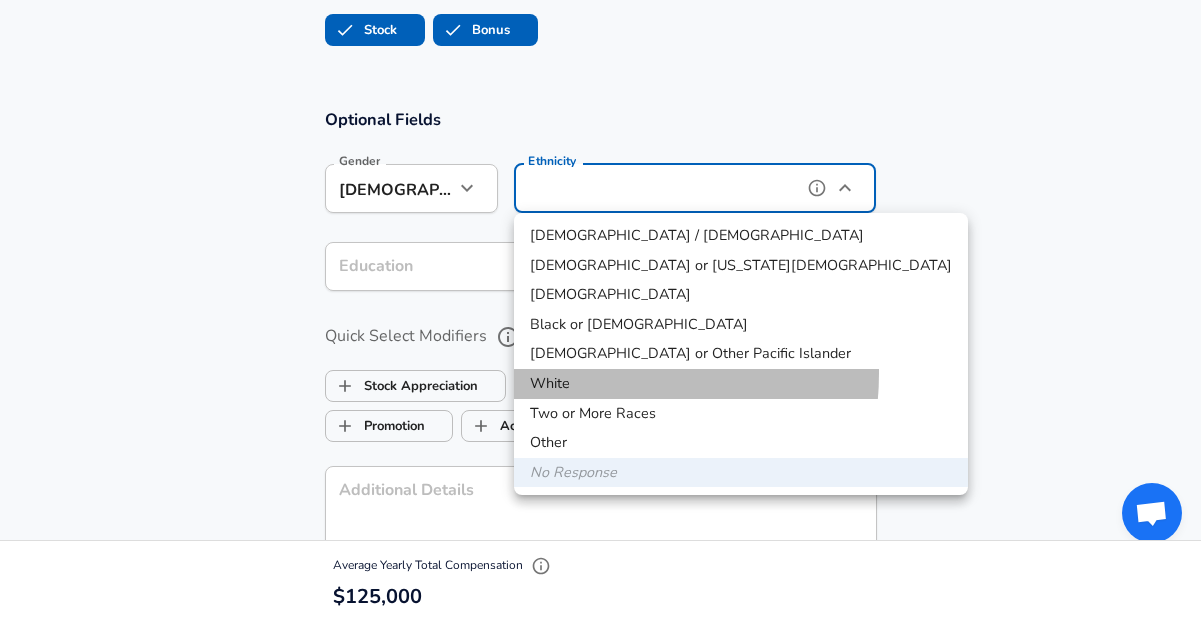 type on "White" 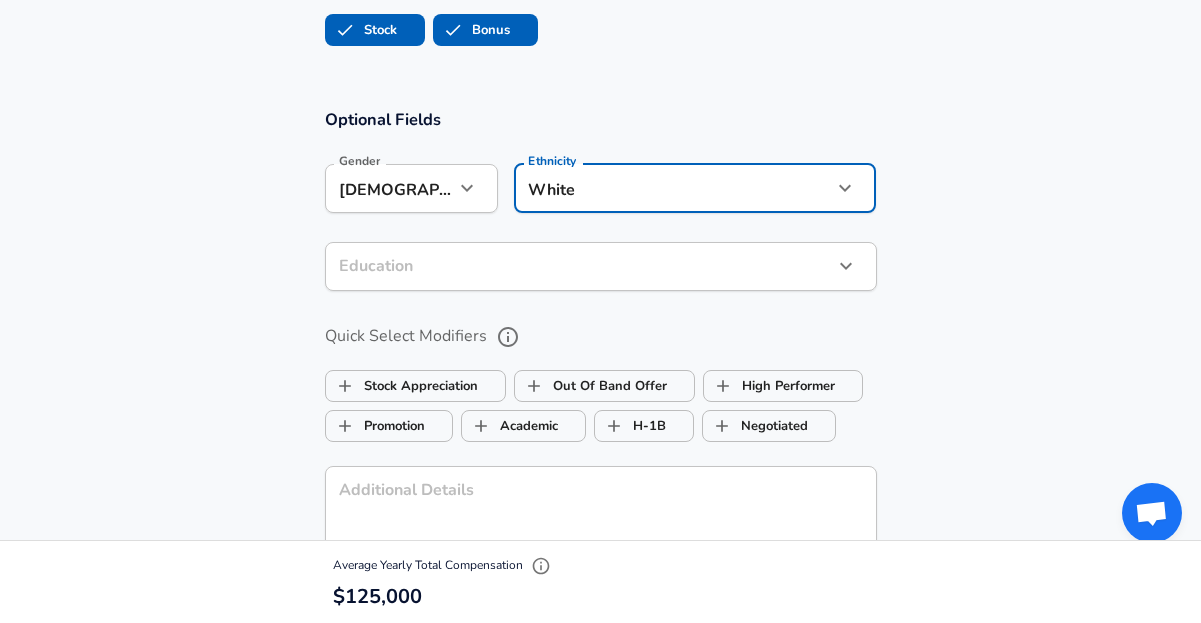 click 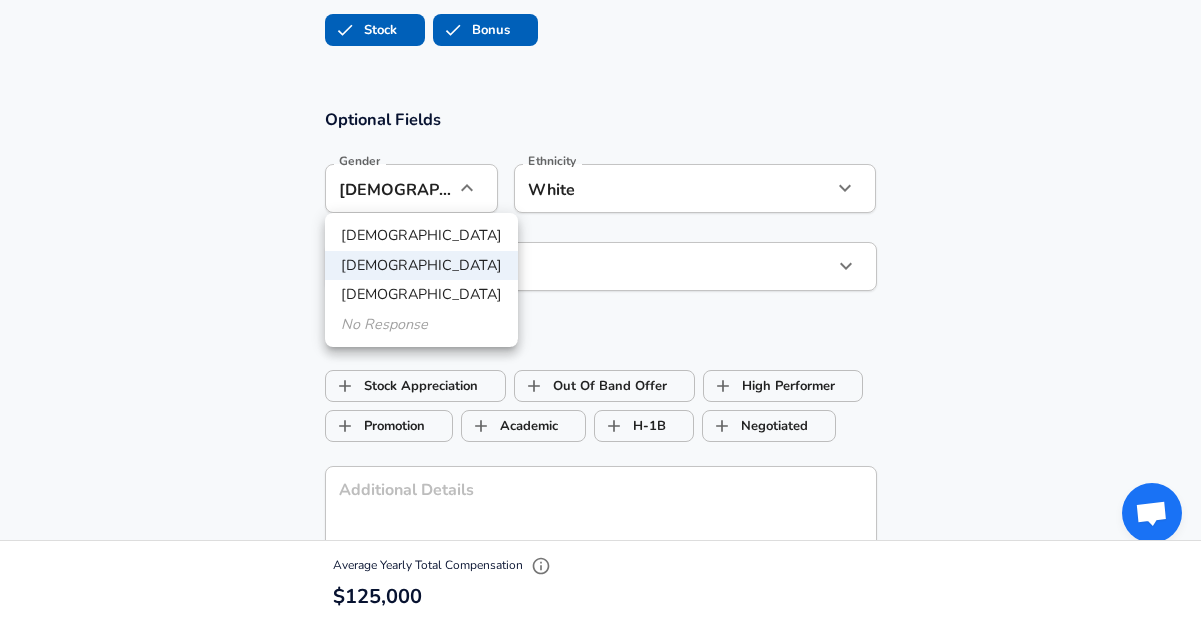 click at bounding box center (600, 311) 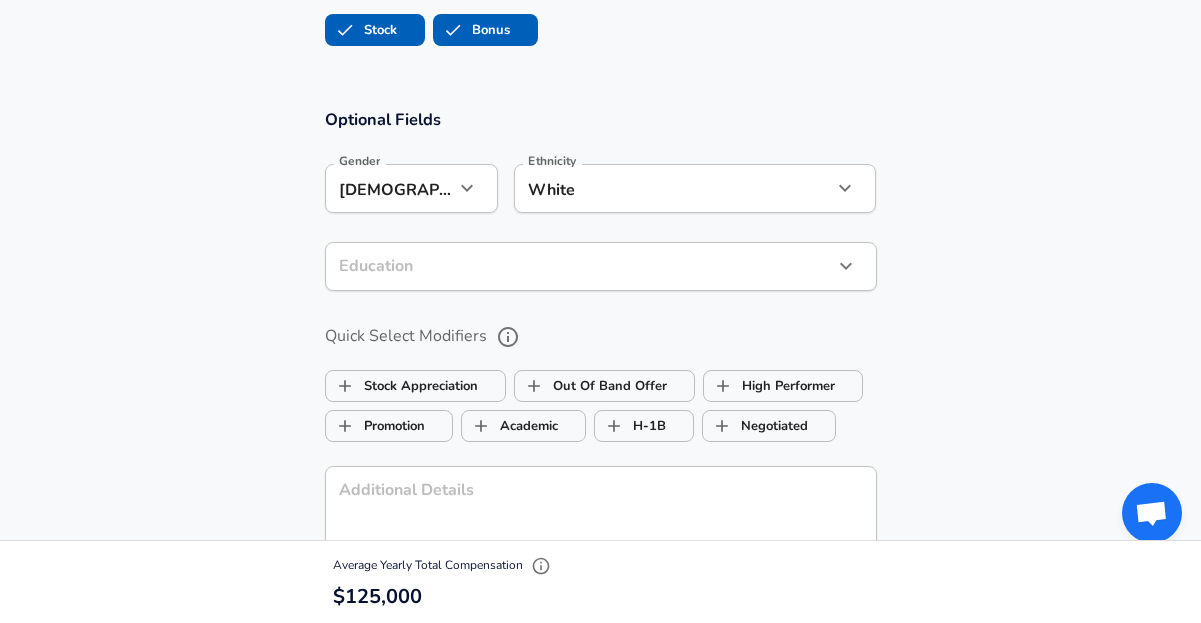 click on "Restart Add Your Salary Upload your offer letter   to verify your submission Enhance Privacy and Anonymity No Automatically hides specific fields until there are enough submissions to safely display the full details.   More Details Based on your submission and the data points that we have already collected, we will automatically hide and anonymize specific fields if there aren't enough data points to remain sufficiently anonymous. Company & Title Information Company [PERSON_NAME] Company   Select the title that closest resembles your official title. This should be similar to the title that was present on your offer letter. Title Software Engineer Title   Select a job family that best fits your role. If you can't find one, select 'Other' to enter a custom job family Job Family Software Engineer Job Family   Select a Specialization that best fits your role. If you can't find one, select 'Other' to enter a custom specialization Select Specialization Full Stack Full Stack Select Specialization   Level I Level New Offer" at bounding box center [600, -1963] 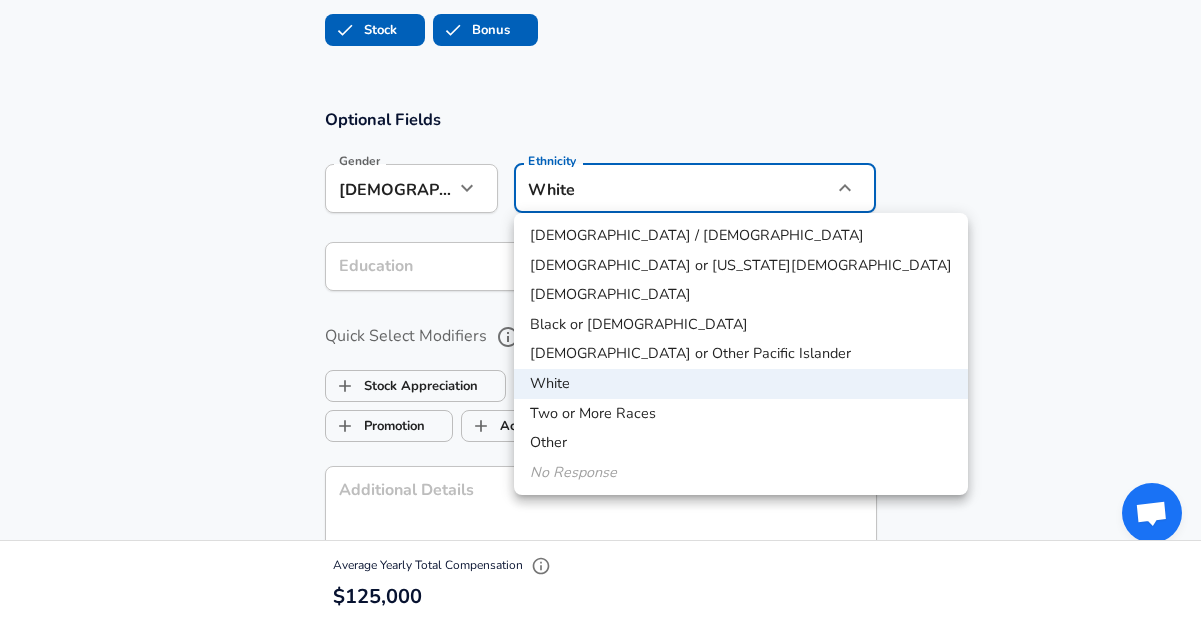 click on "No Response" at bounding box center [741, 473] 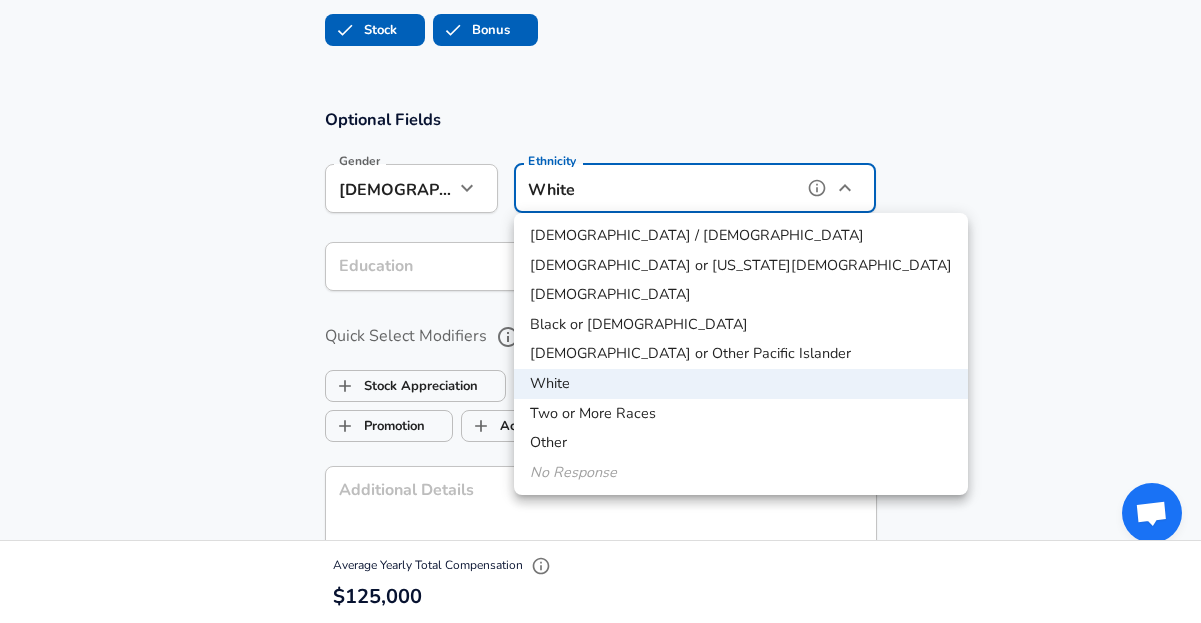 type 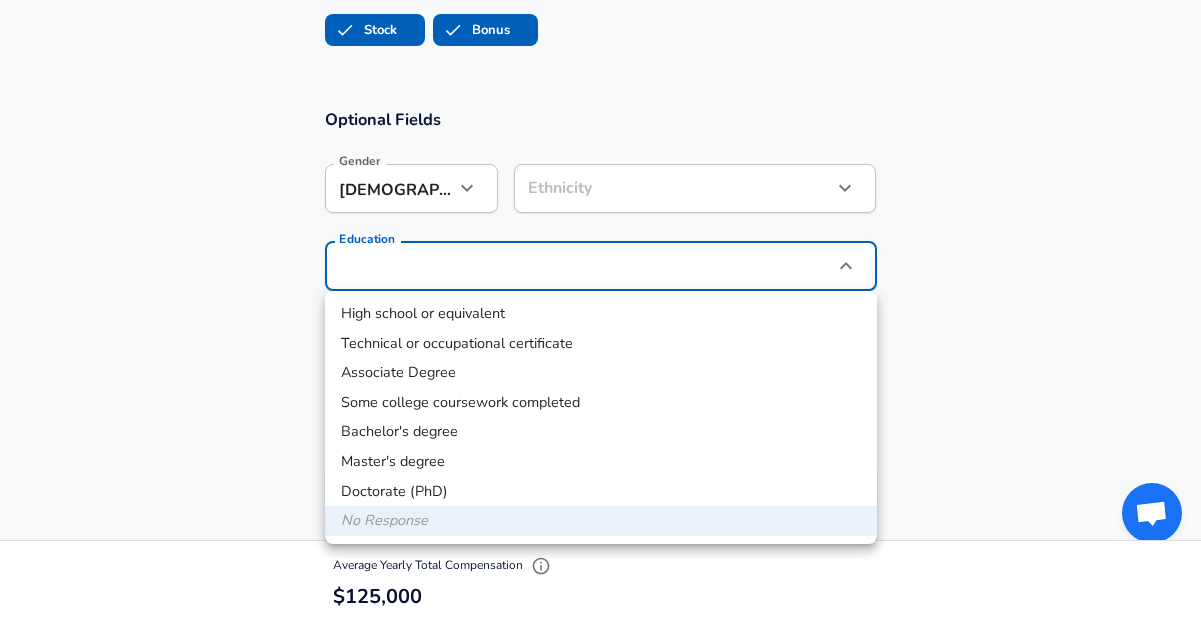 click on "Restart Add Your Salary Upload your offer letter   to verify your submission Enhance Privacy and Anonymity No Automatically hides specific fields until there are enough submissions to safely display the full details.   More Details Based on your submission and the data points that we have already collected, we will automatically hide and anonymize specific fields if there aren't enough data points to remain sufficiently anonymous. Company & Title Information Company [PERSON_NAME] Company   Select the title that closest resembles your official title. This should be similar to the title that was present on your offer letter. Title Software Engineer Title   Select a job family that best fits your role. If you can't find one, select 'Other' to enter a custom job family Job Family Software Engineer Job Family   Select a Specialization that best fits your role. If you can't find one, select 'Other' to enter a custom specialization Select Specialization Full Stack Full Stack Select Specialization   Level I Level New Offer" at bounding box center [600, -1963] 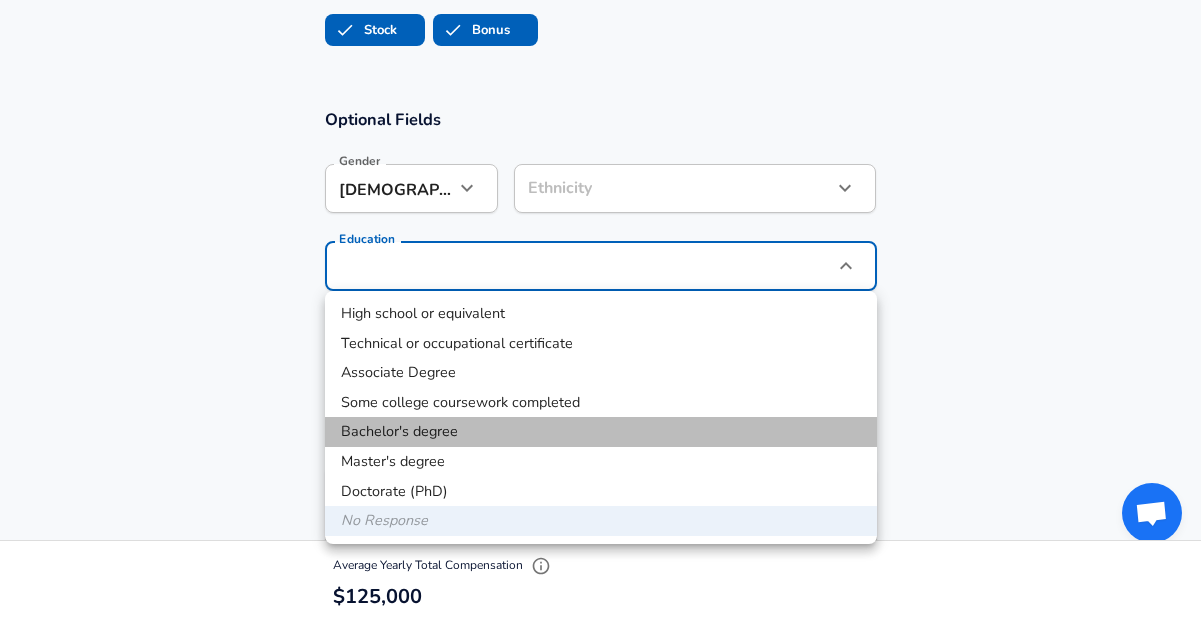 click on "Bachelor's degree" at bounding box center [601, 432] 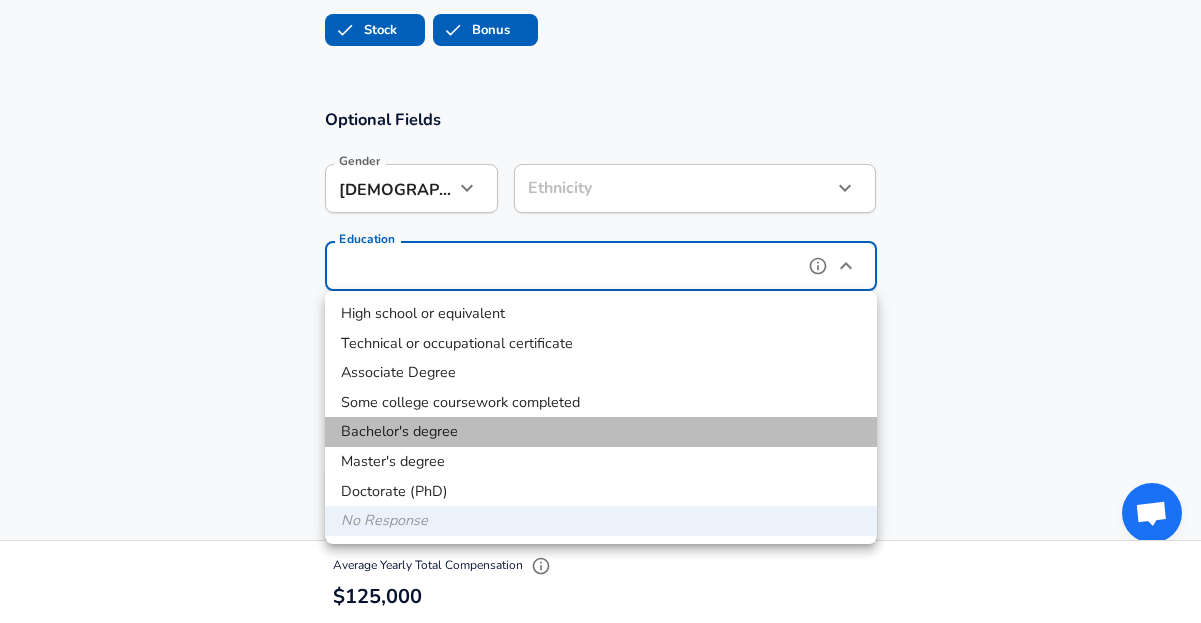 type on "Bachelors degree" 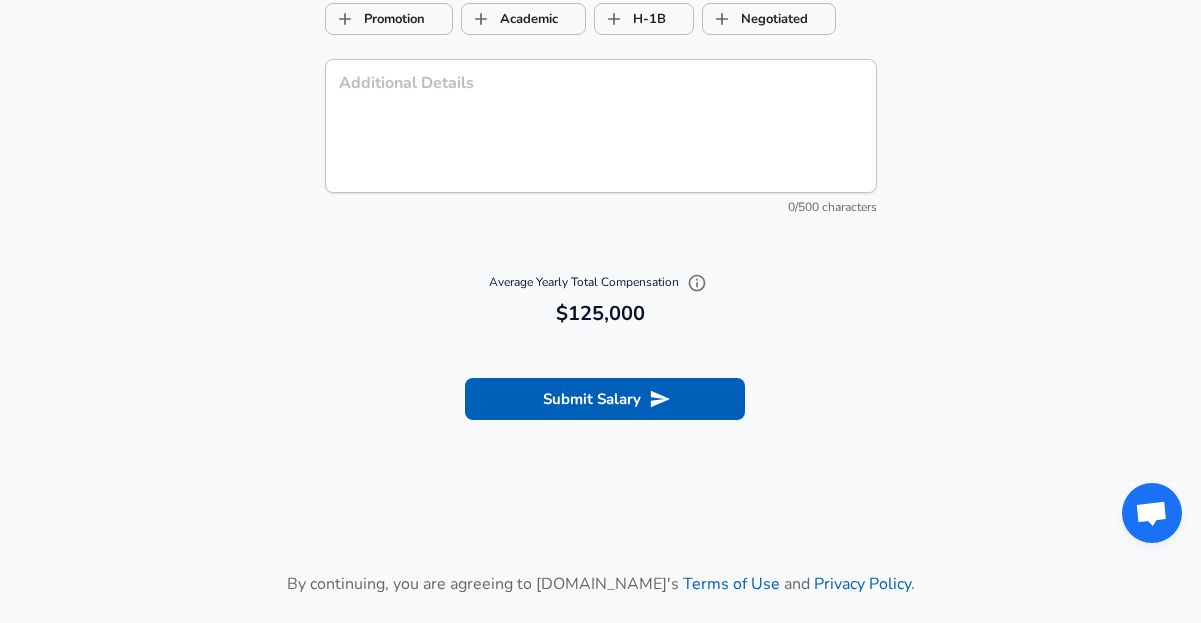 scroll, scrollTop: 2689, scrollLeft: 0, axis: vertical 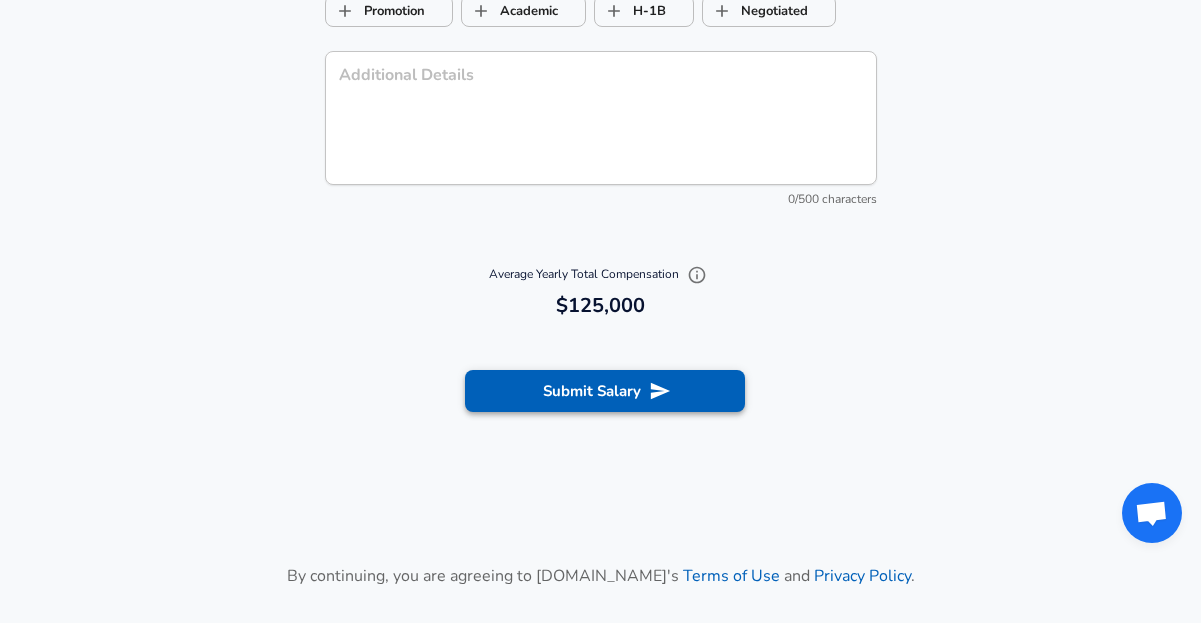click on "Submit Salary" at bounding box center (605, 391) 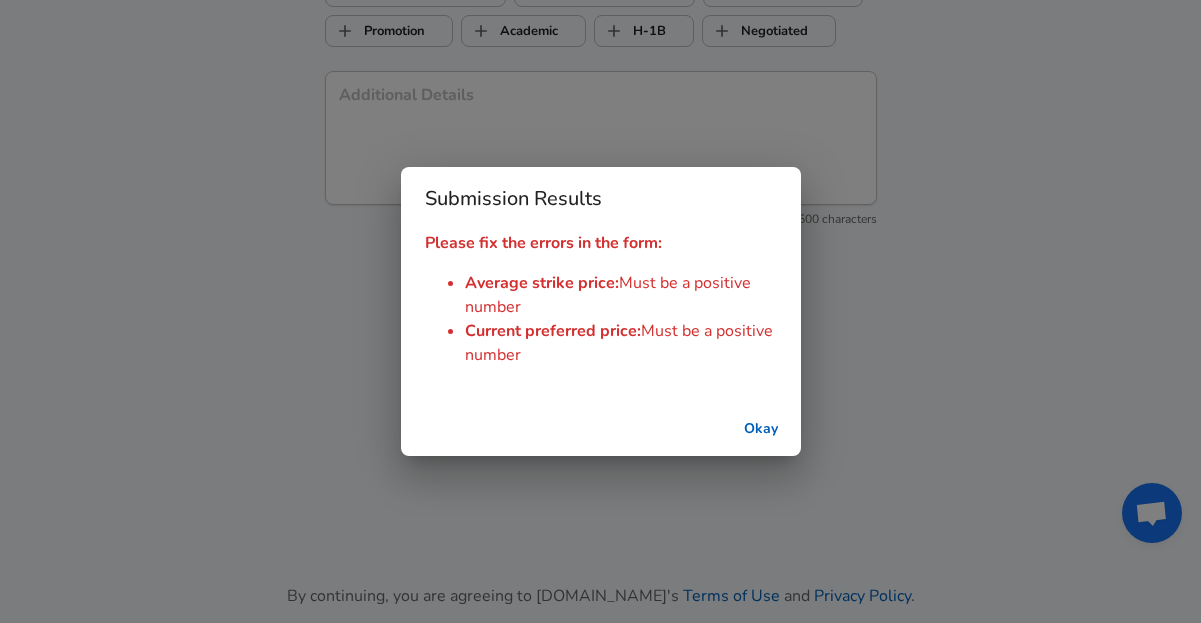 scroll, scrollTop: 2709, scrollLeft: 0, axis: vertical 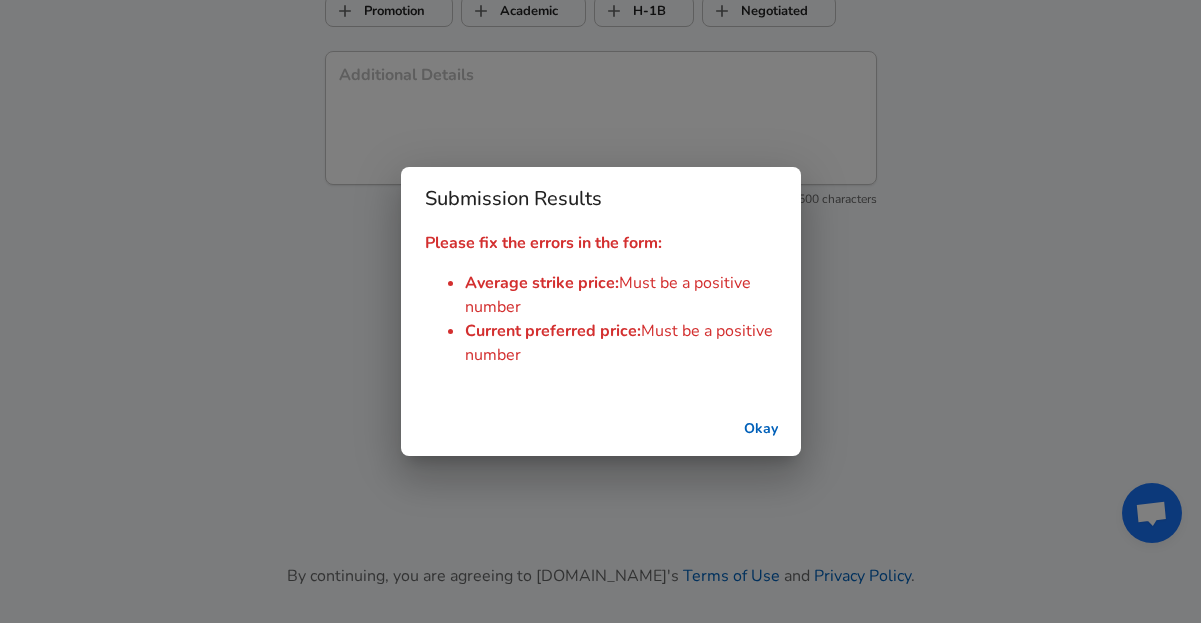 click on "Okay" at bounding box center [761, 429] 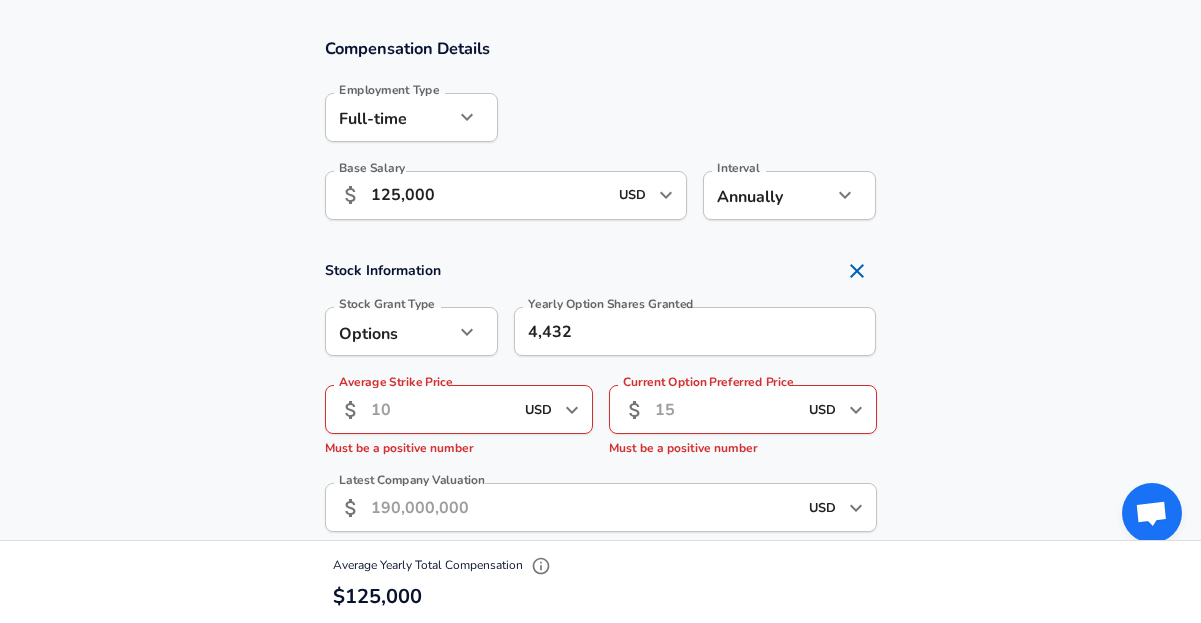 scroll, scrollTop: 1376, scrollLeft: 0, axis: vertical 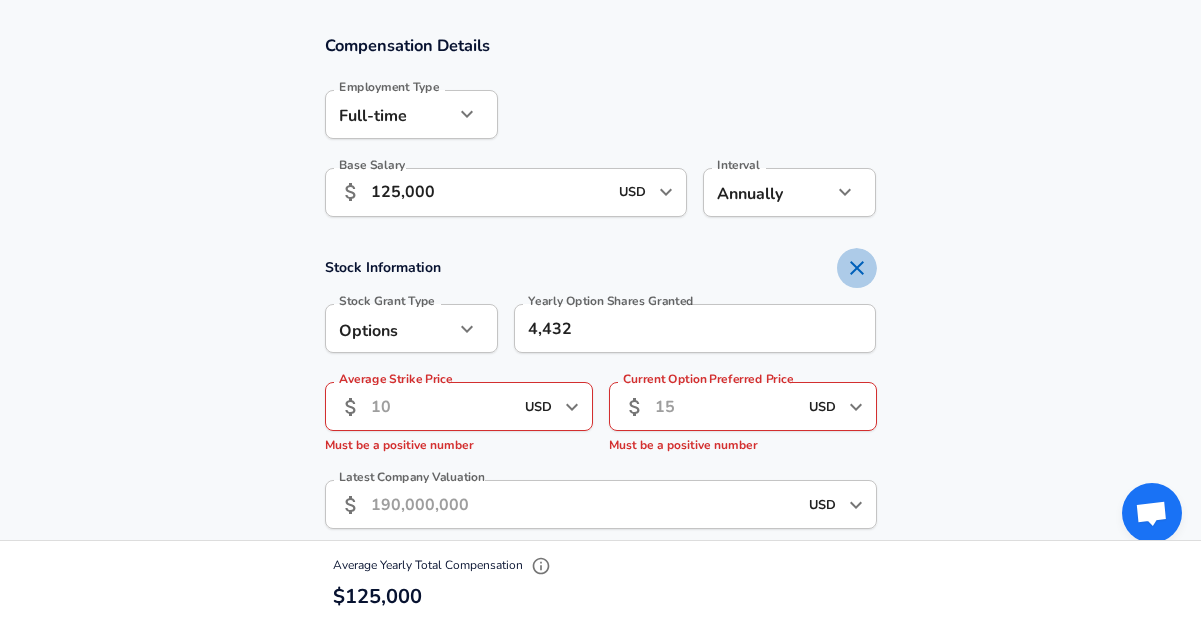 click 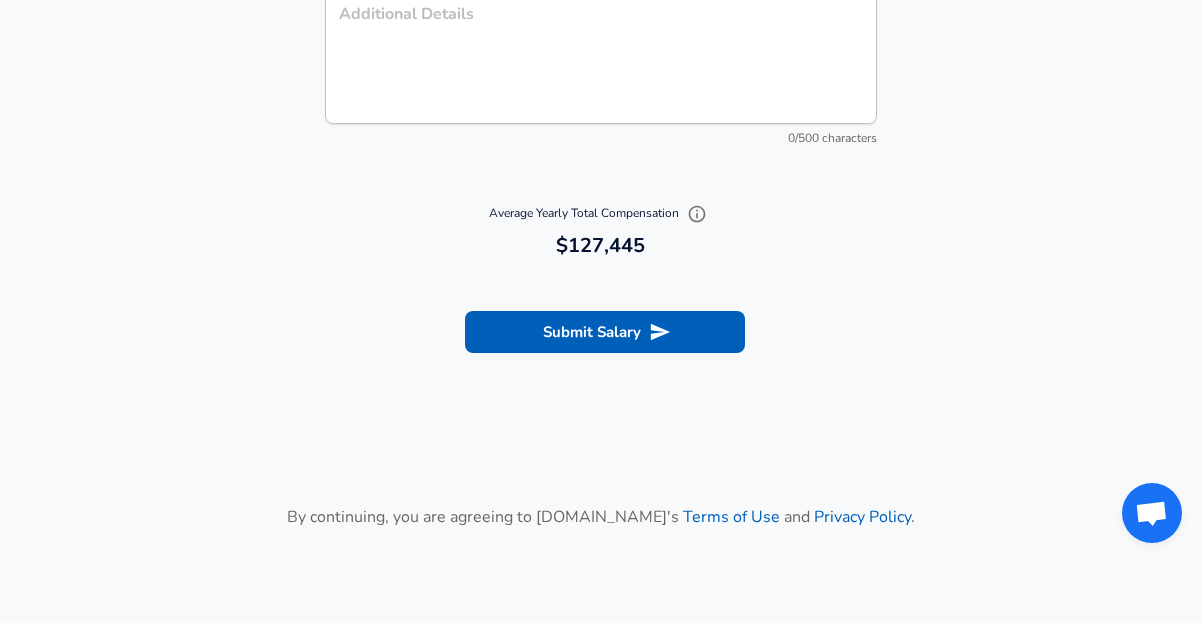 scroll, scrollTop: 2354, scrollLeft: 0, axis: vertical 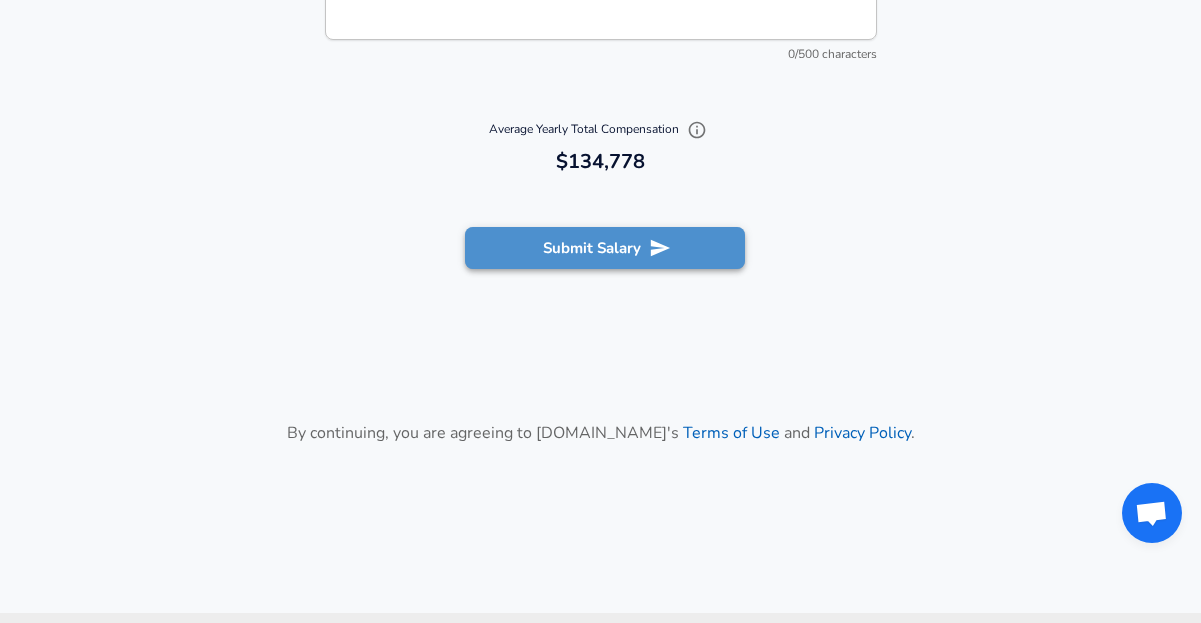 click on "Submit Salary" at bounding box center (605, 248) 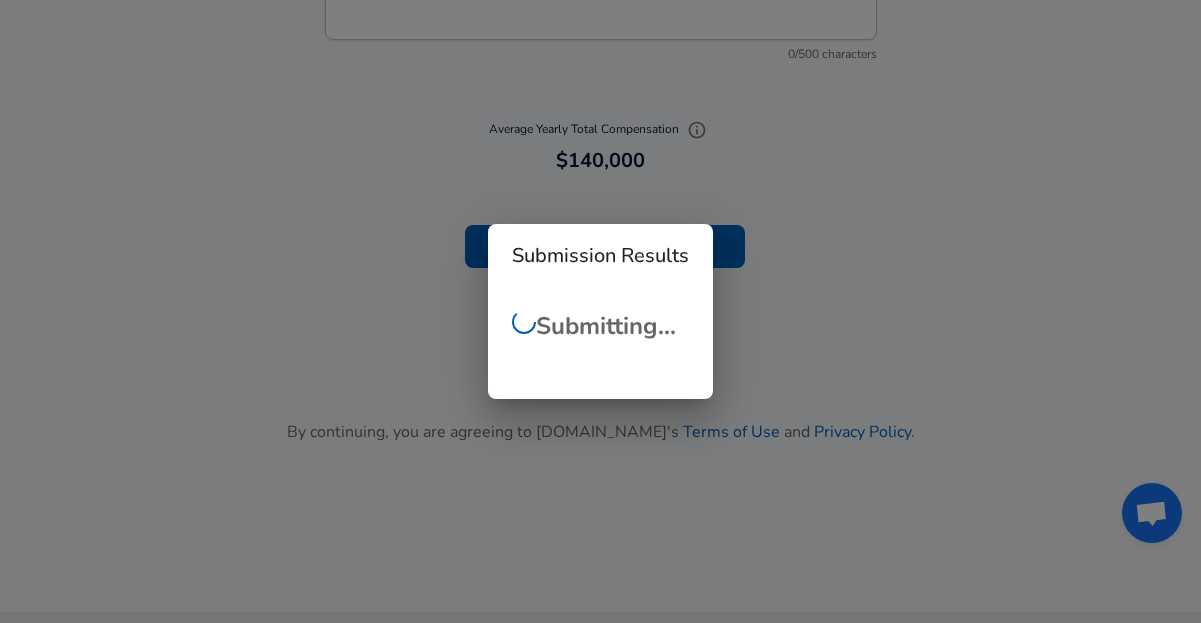 scroll, scrollTop: 813, scrollLeft: 0, axis: vertical 